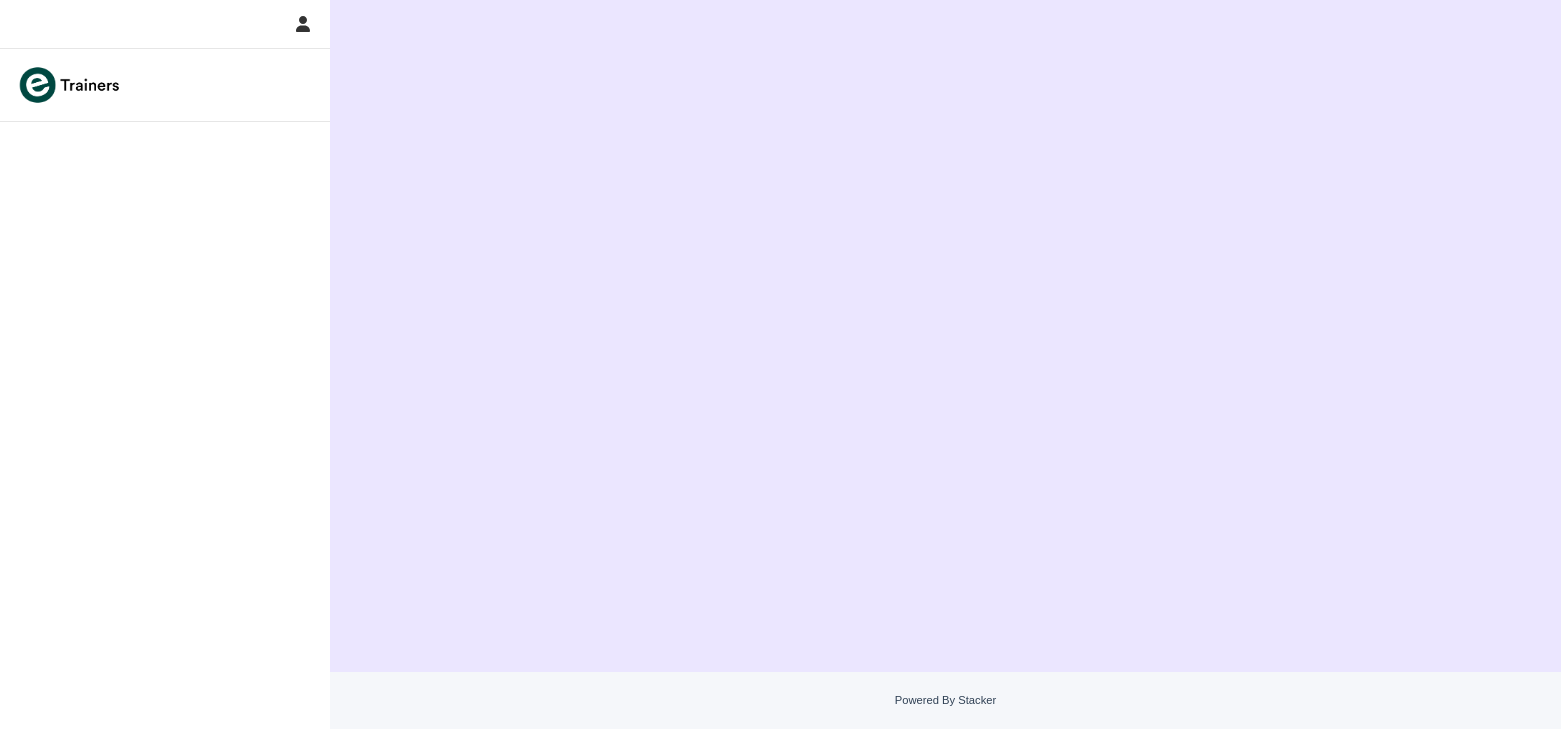 scroll, scrollTop: 0, scrollLeft: 0, axis: both 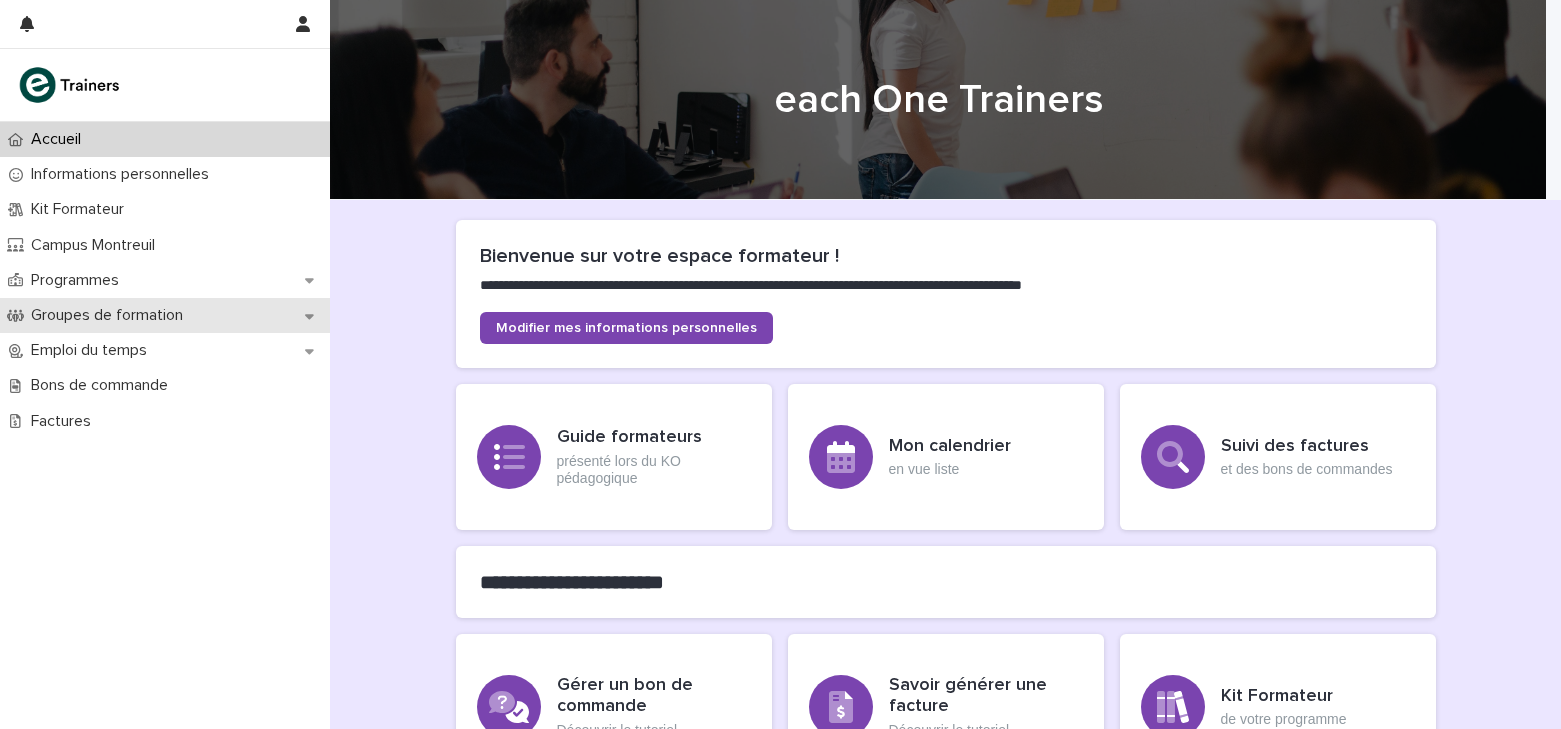 click on "Groupes de formation" at bounding box center (111, 315) 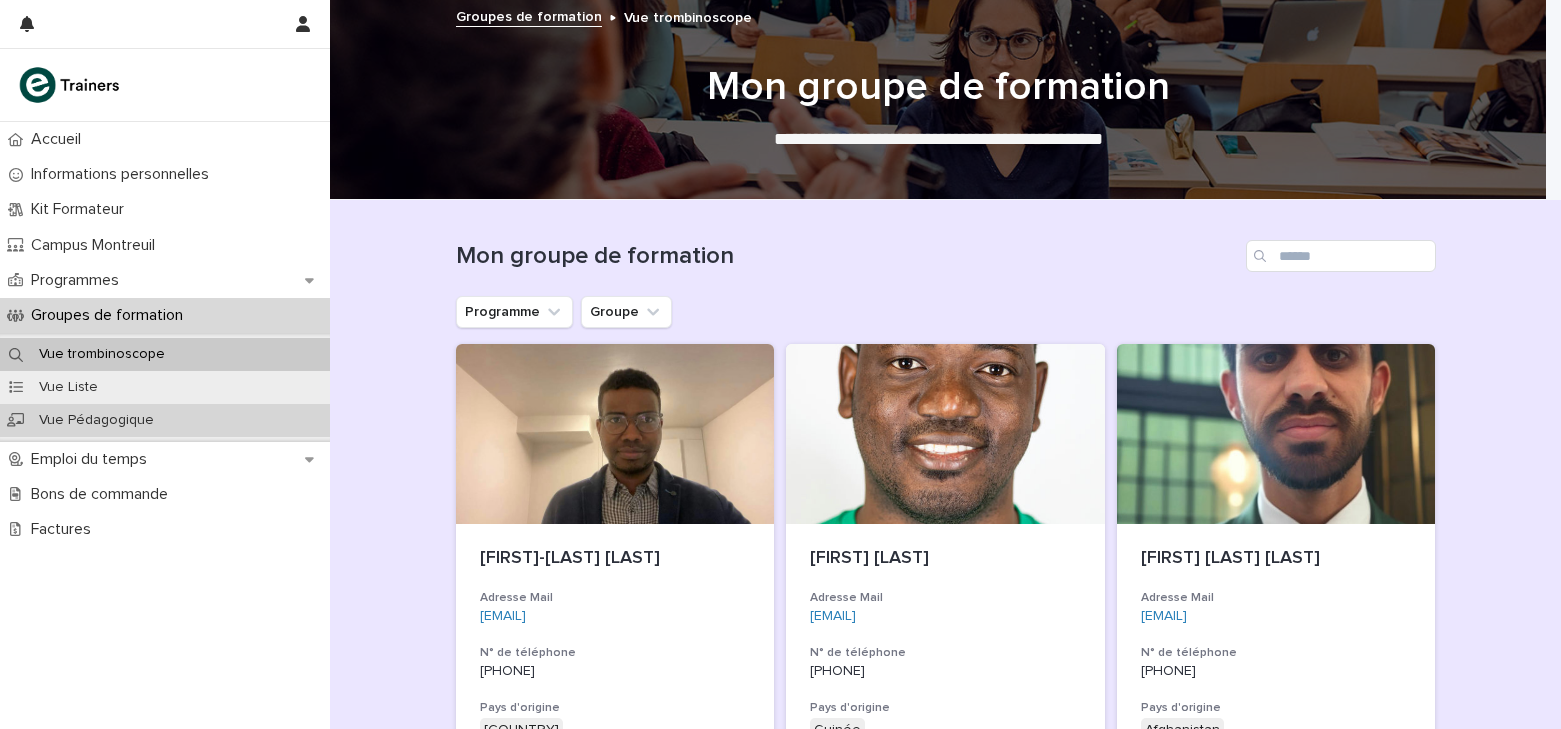 click on "Vue Pédagogique" at bounding box center [96, 420] 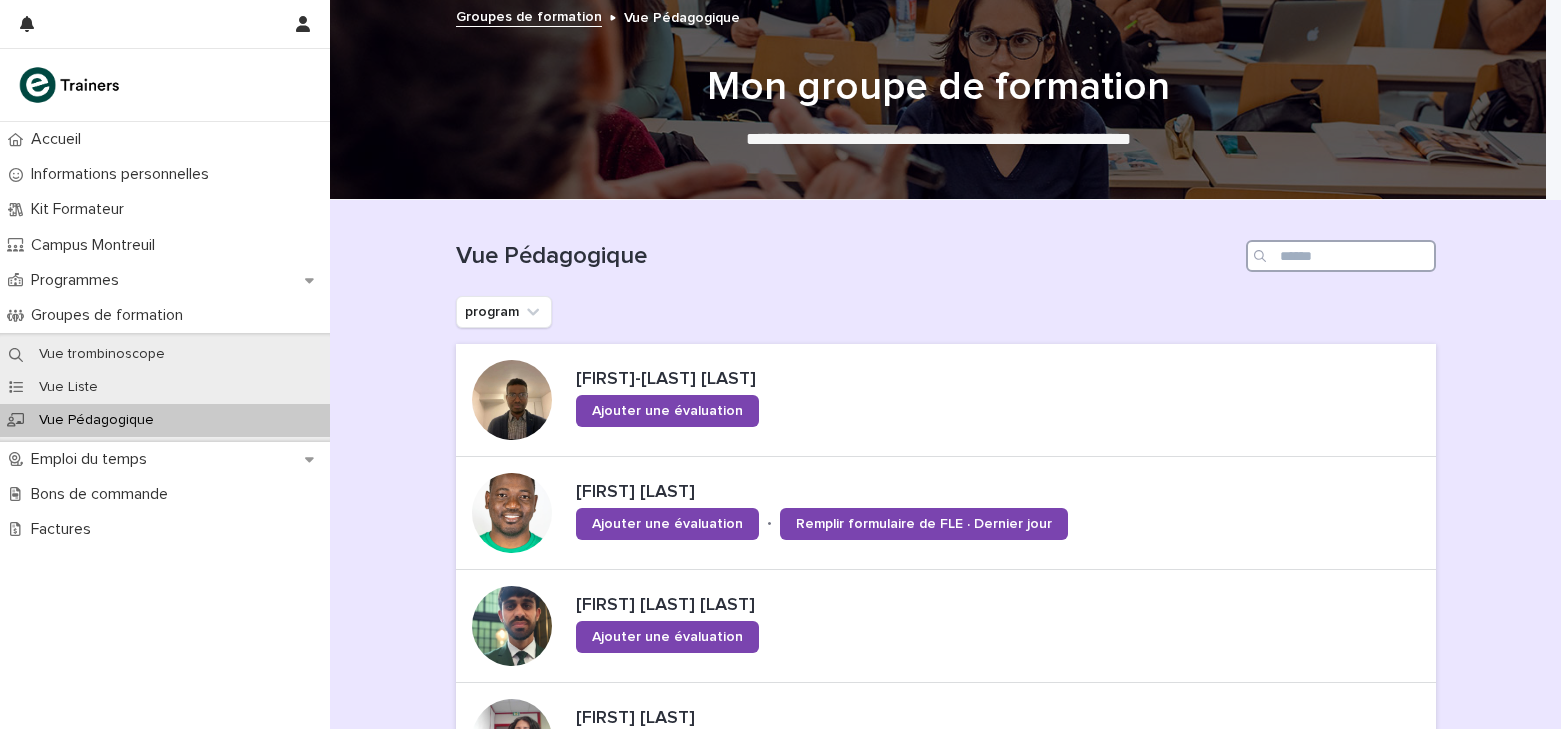 click at bounding box center (1341, 256) 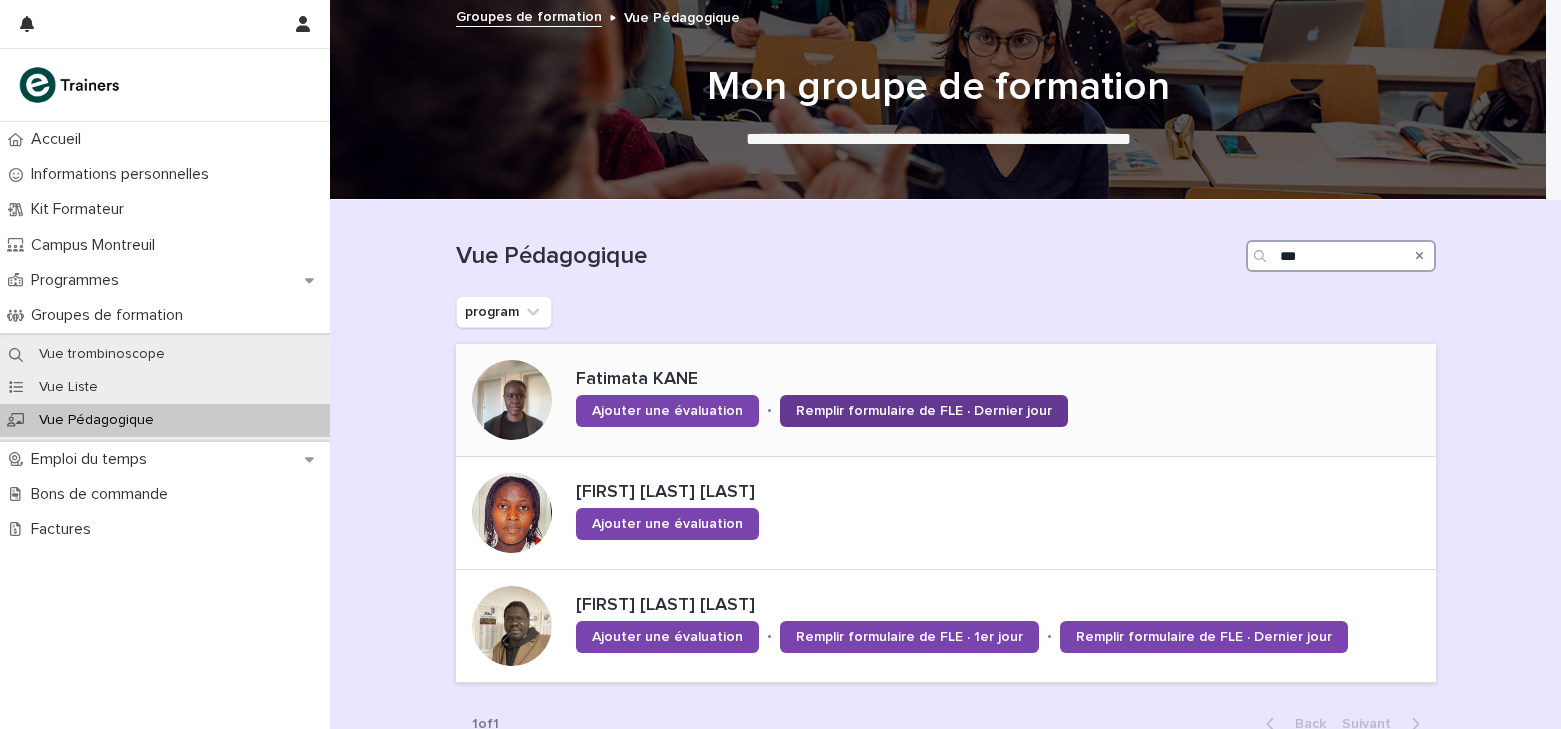type on "***" 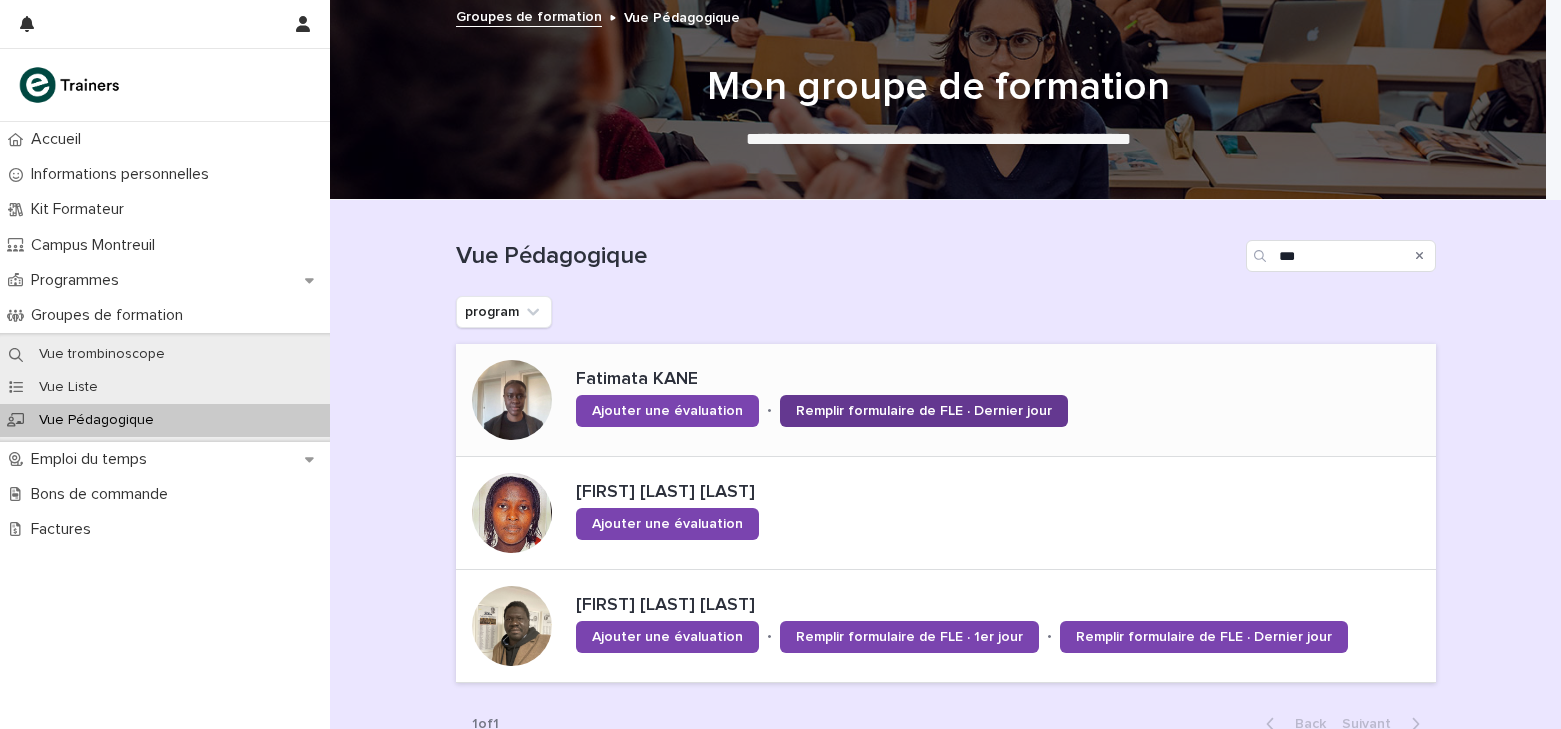 click on "Remplir formulaire de FLE · Dernier jour" at bounding box center [924, 411] 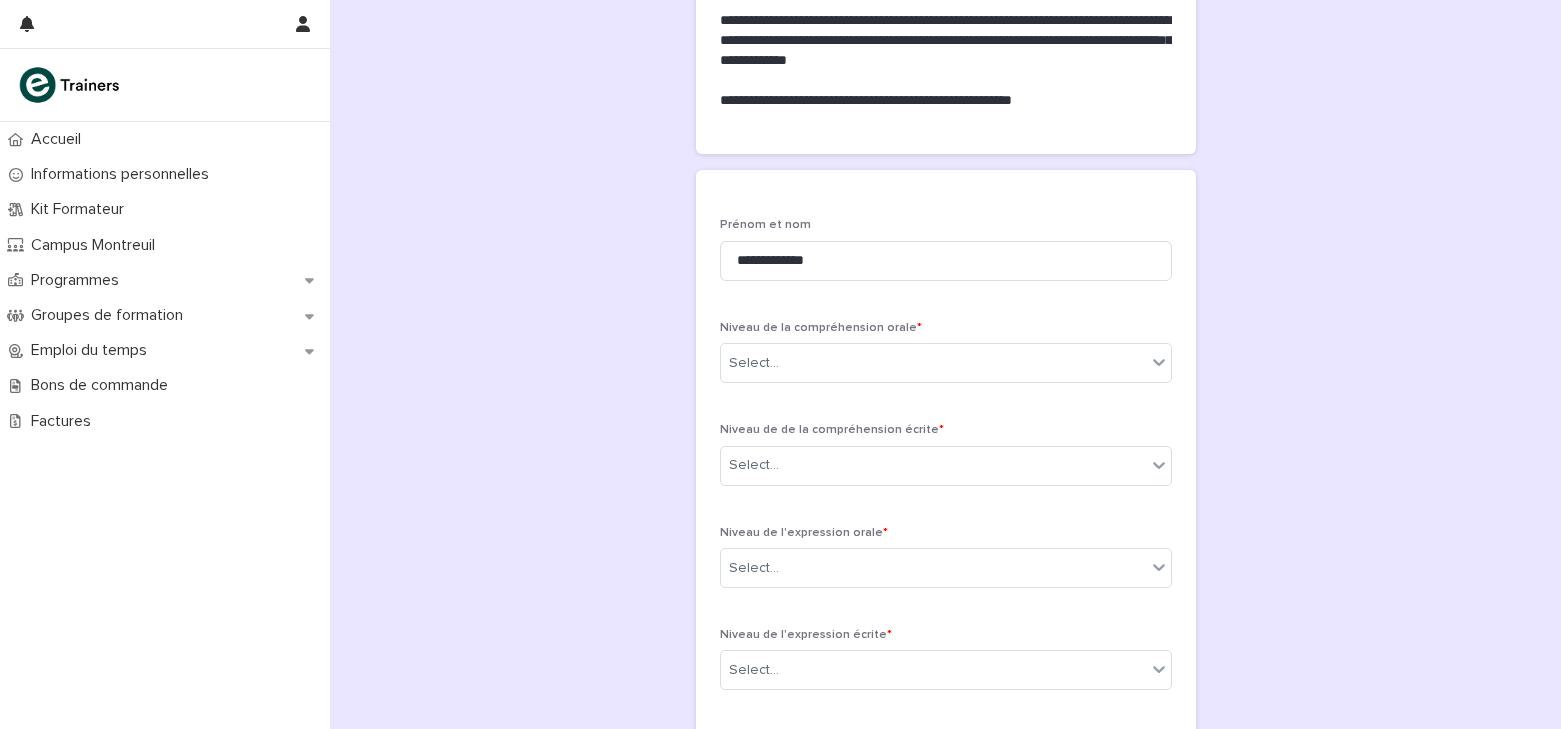 scroll, scrollTop: 300, scrollLeft: 0, axis: vertical 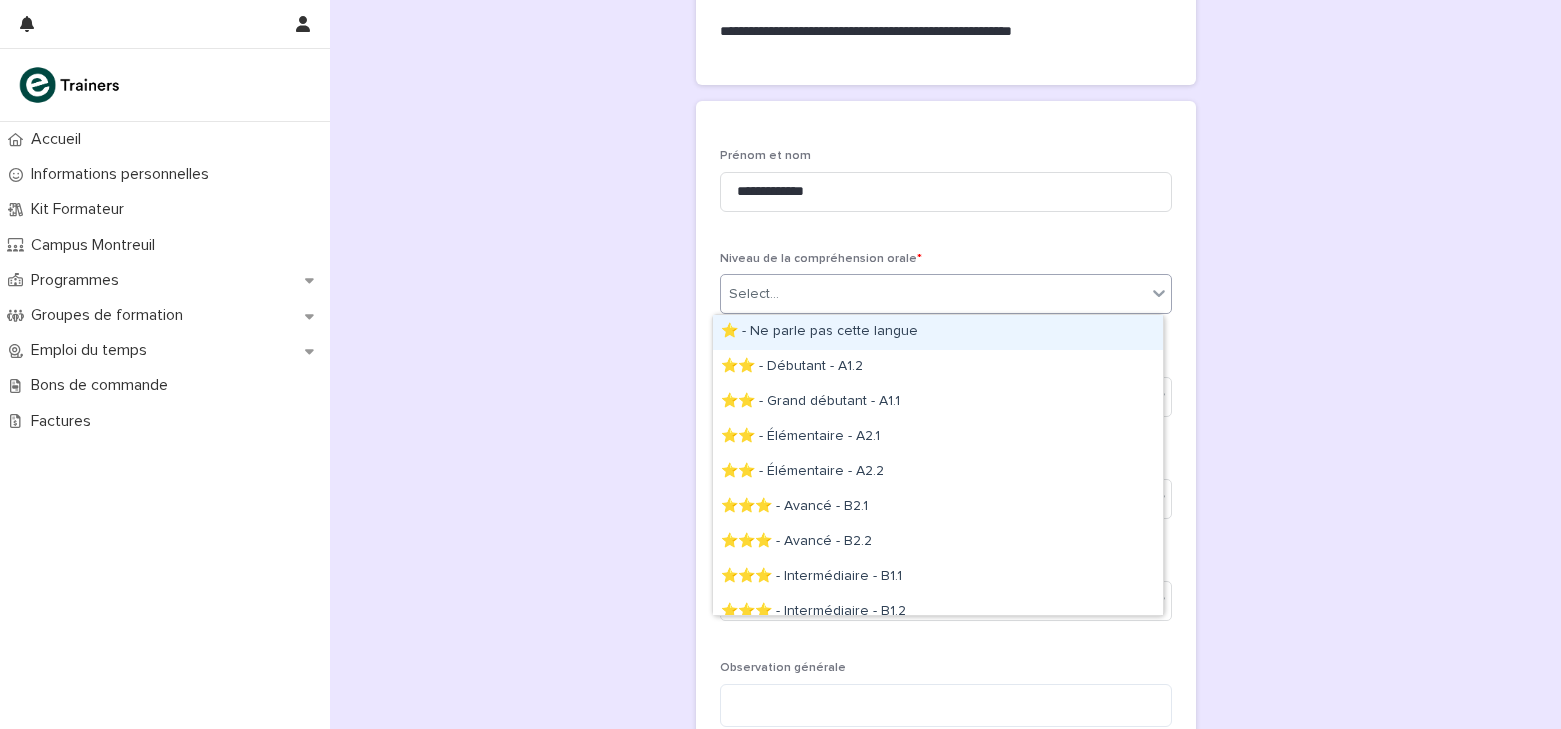 click on "Select..." at bounding box center [933, 294] 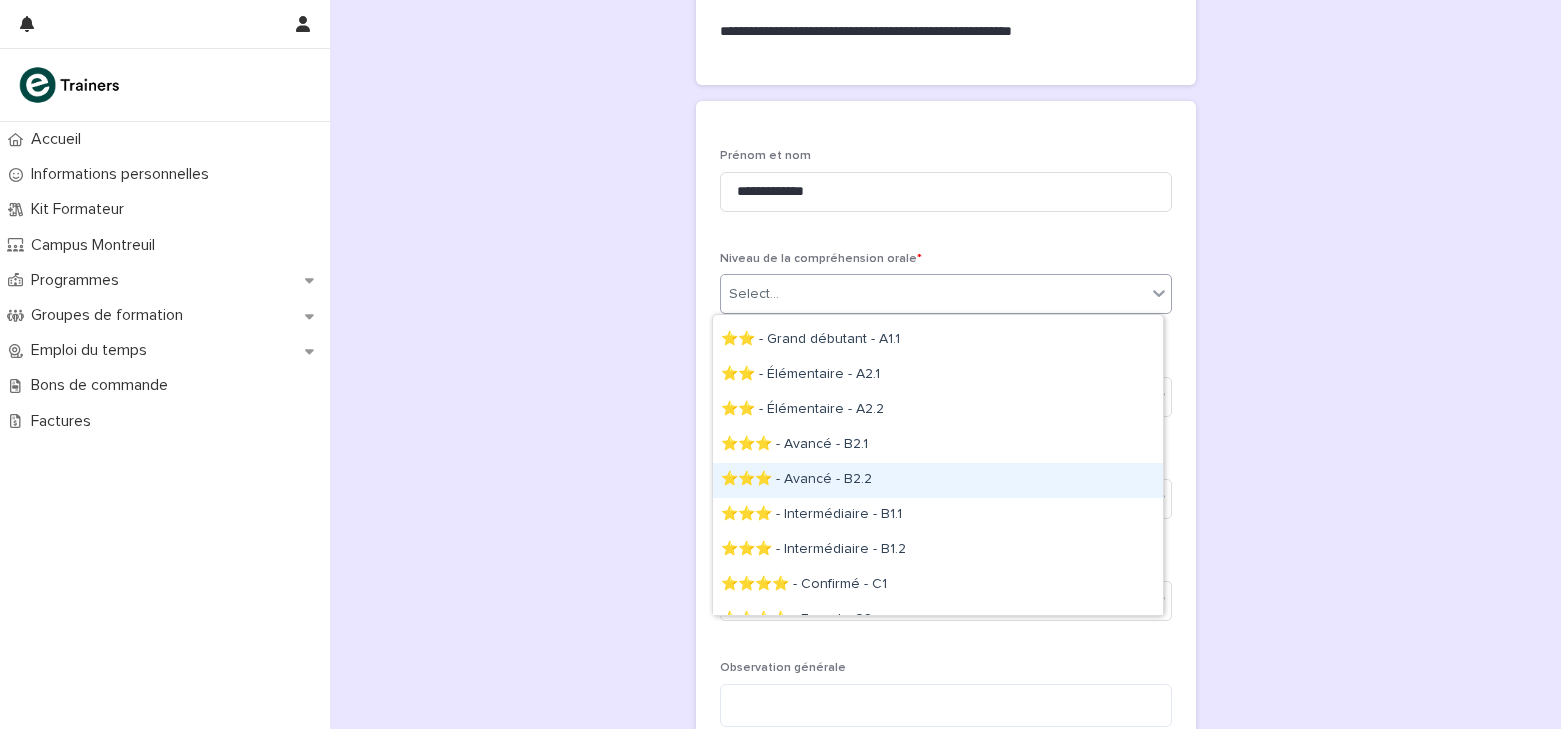 scroll, scrollTop: 120, scrollLeft: 0, axis: vertical 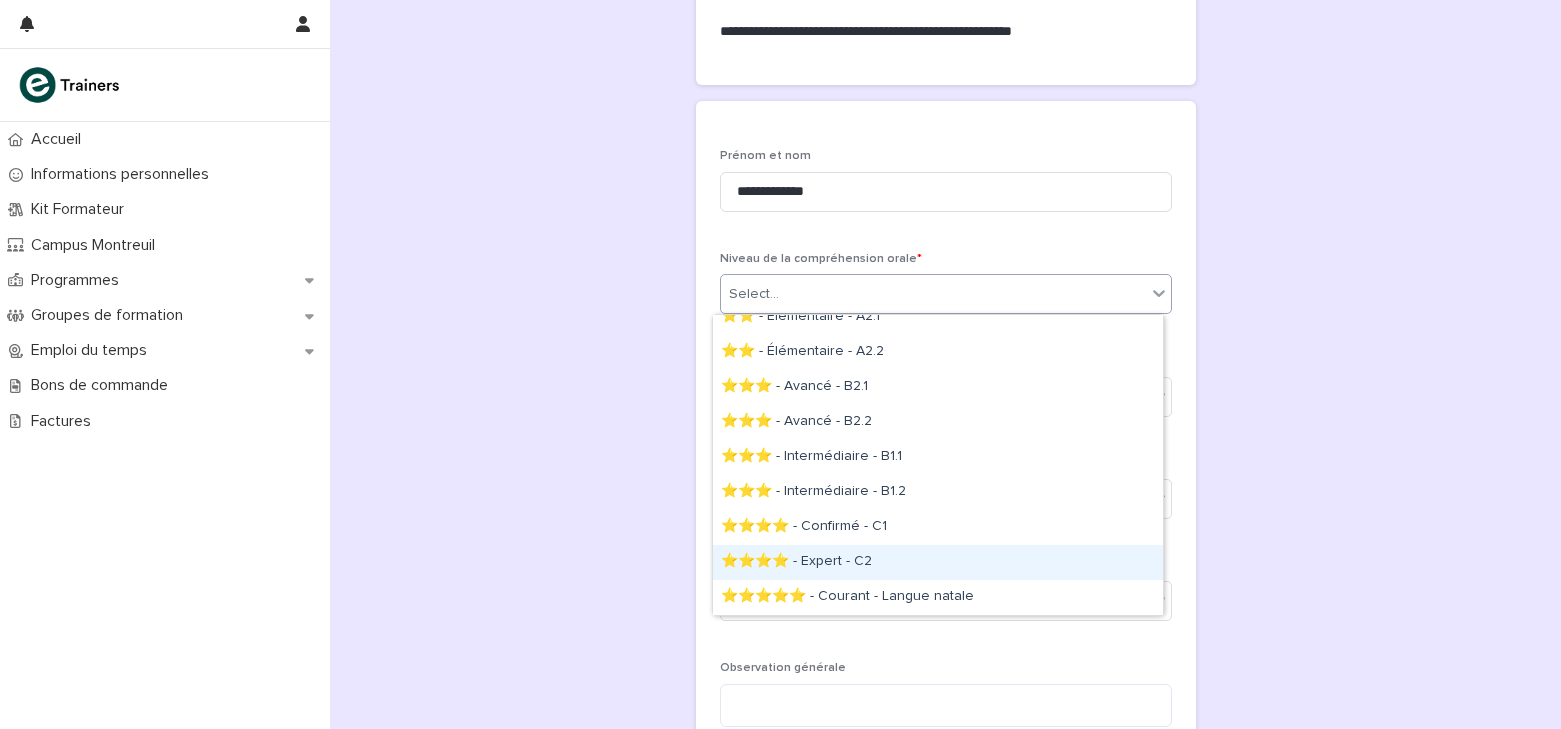 click on "⭐⭐⭐⭐ - Expert - C2" at bounding box center [938, 562] 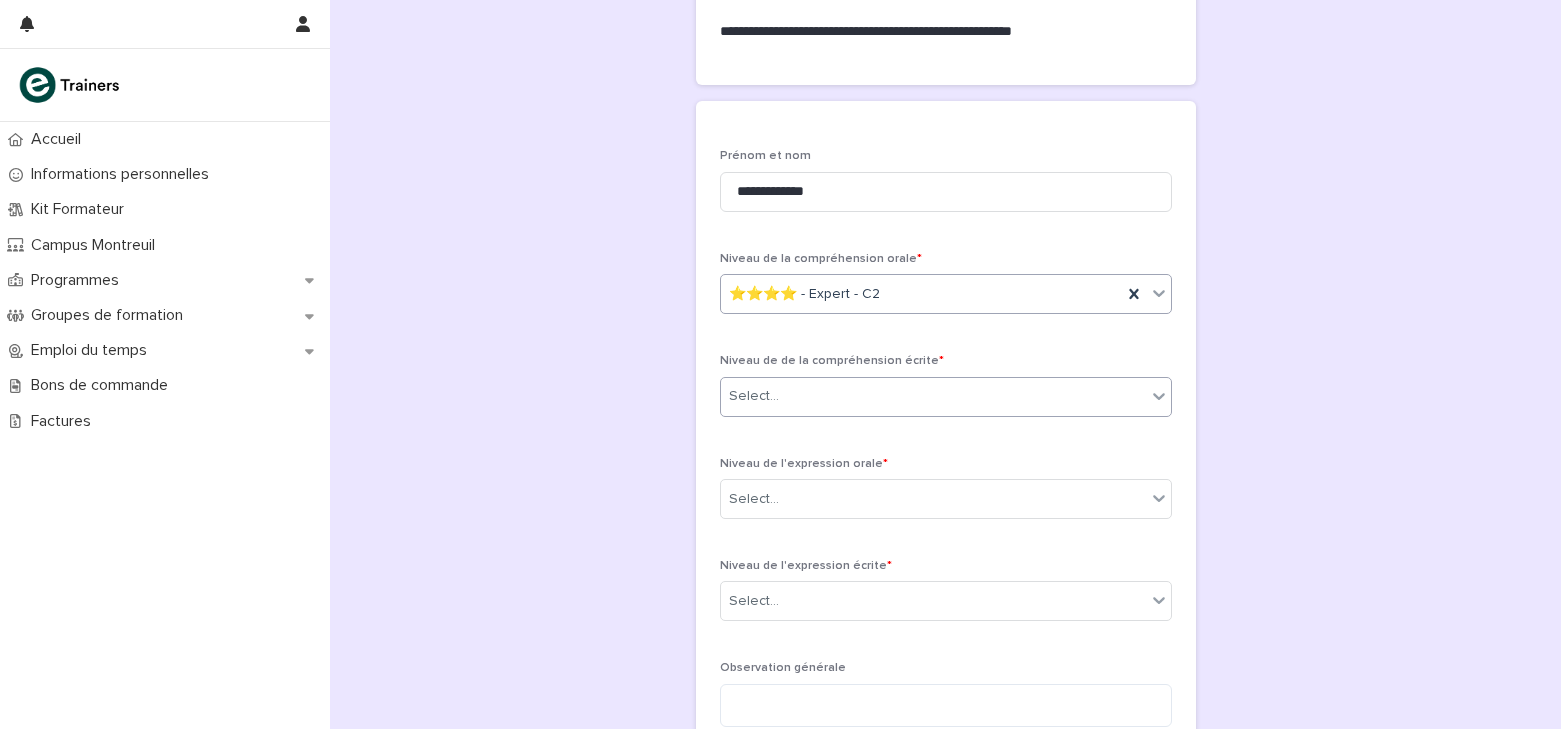 click on "Select..." at bounding box center [933, 396] 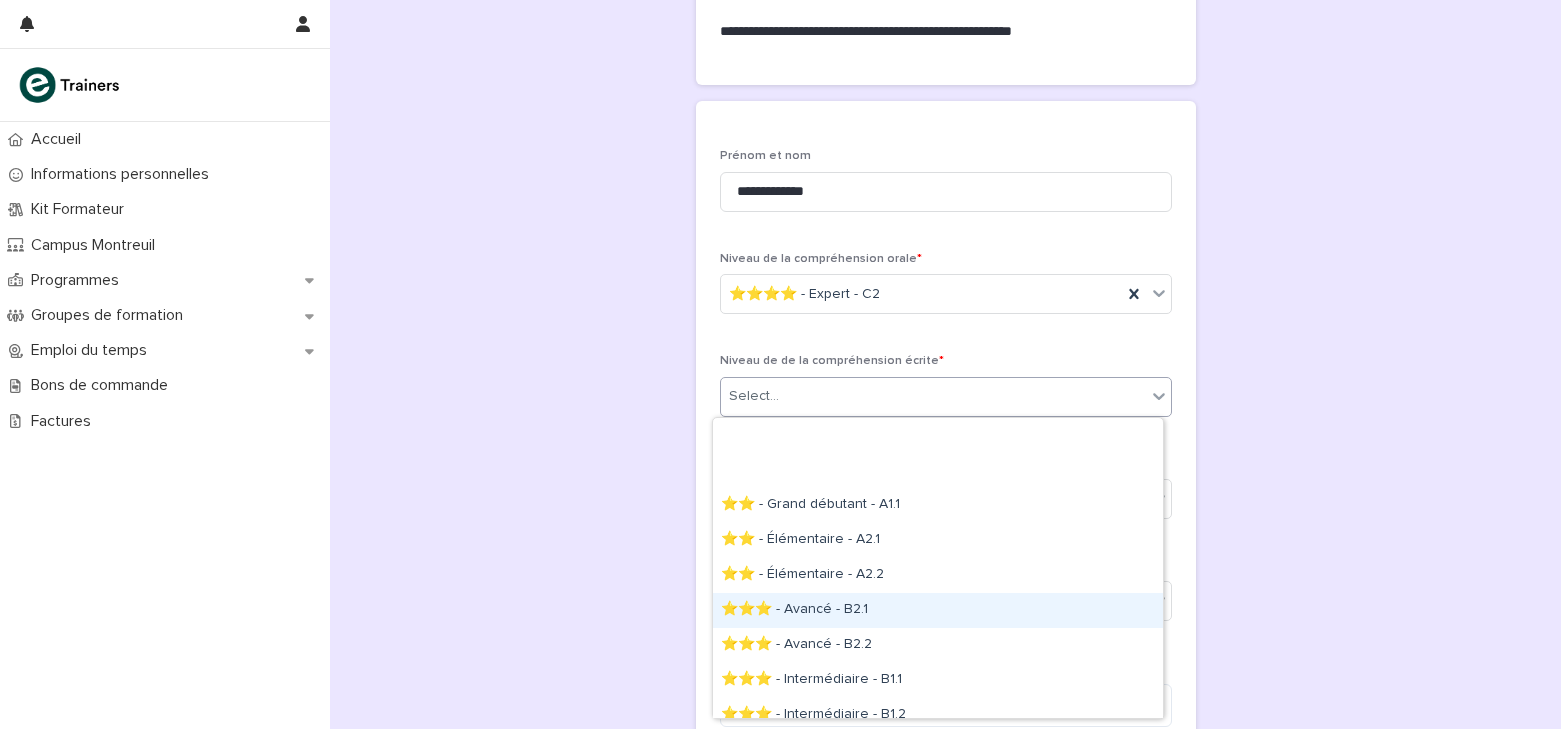 scroll, scrollTop: 120, scrollLeft: 0, axis: vertical 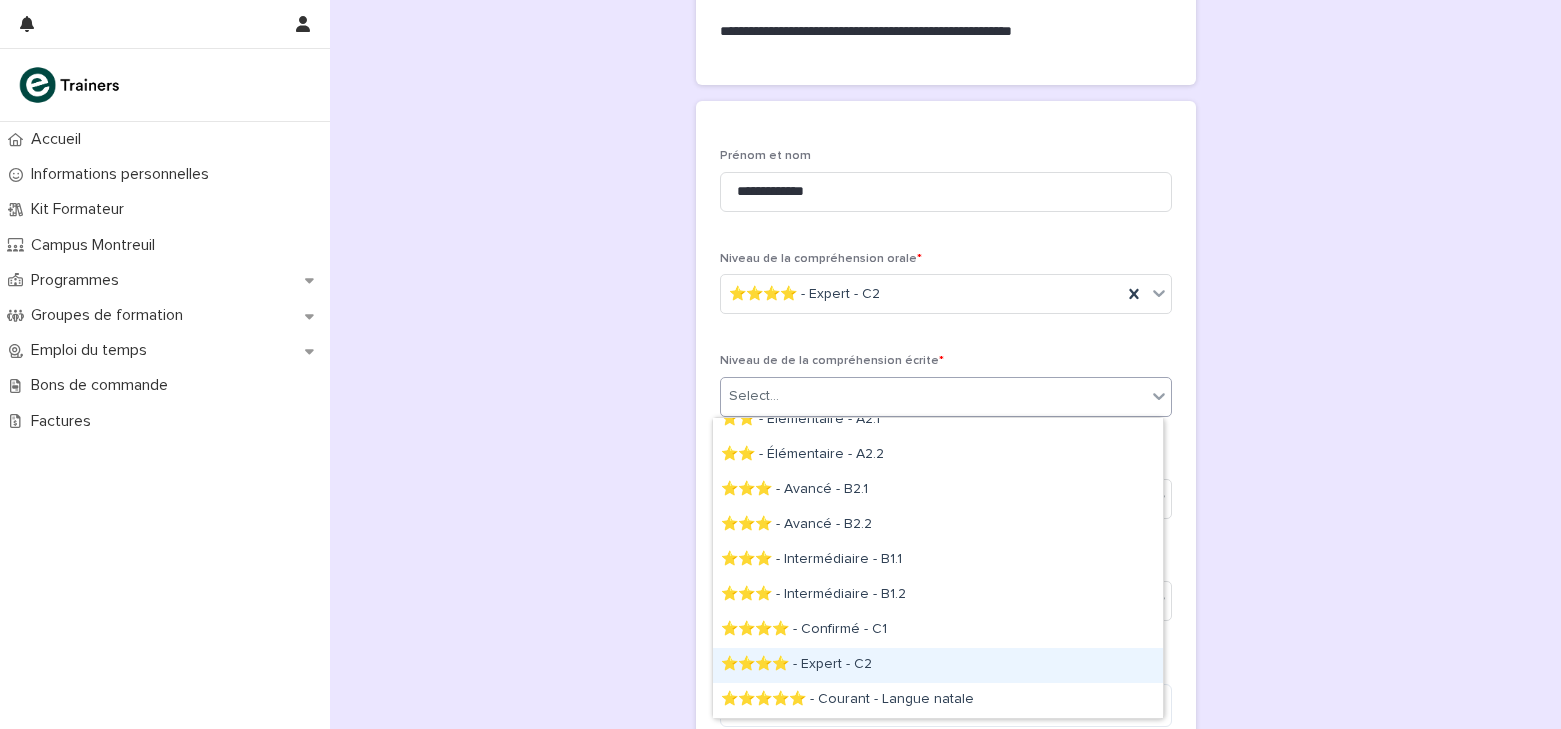click on "⭐⭐⭐⭐ - Expert - C2" at bounding box center [938, 665] 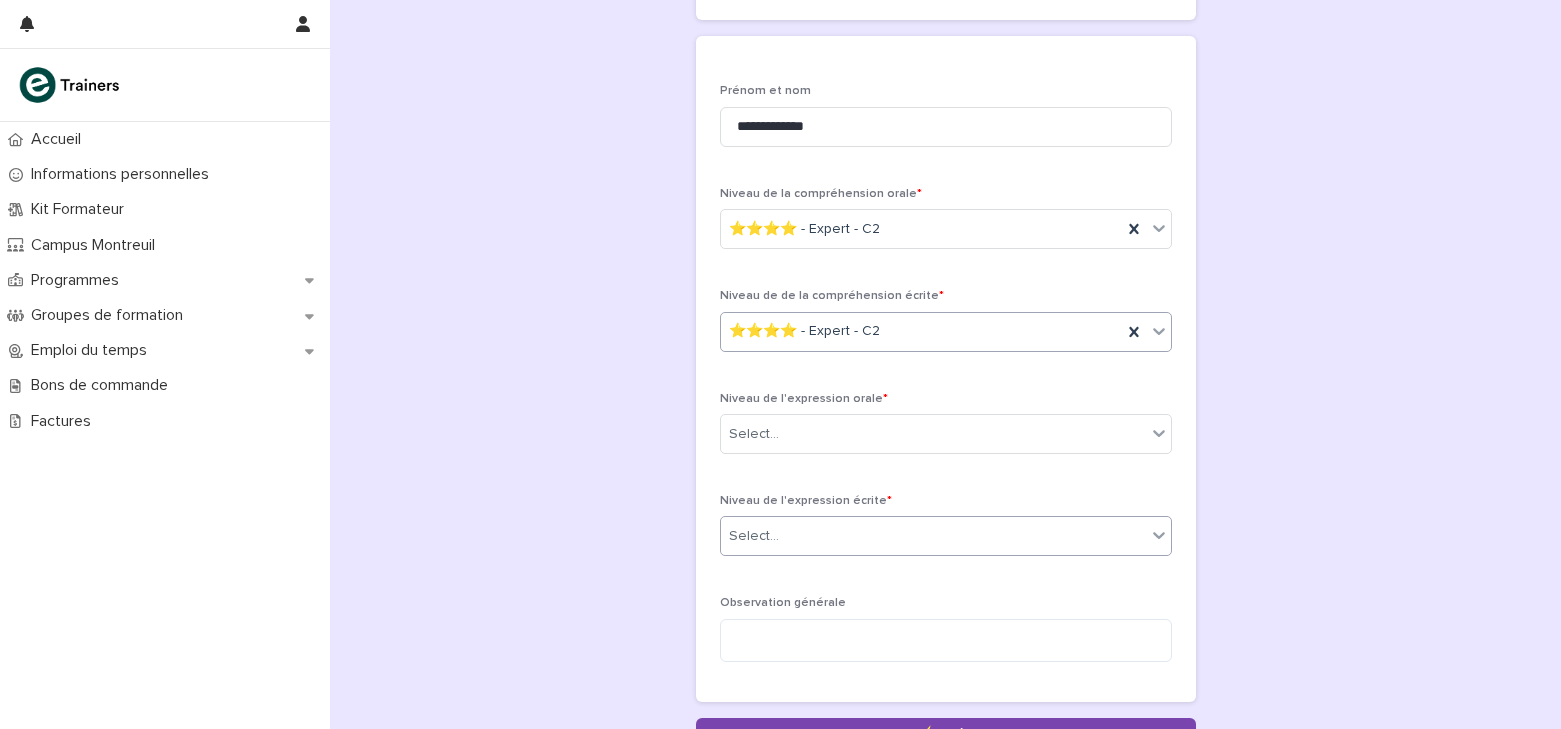 scroll, scrollTop: 500, scrollLeft: 0, axis: vertical 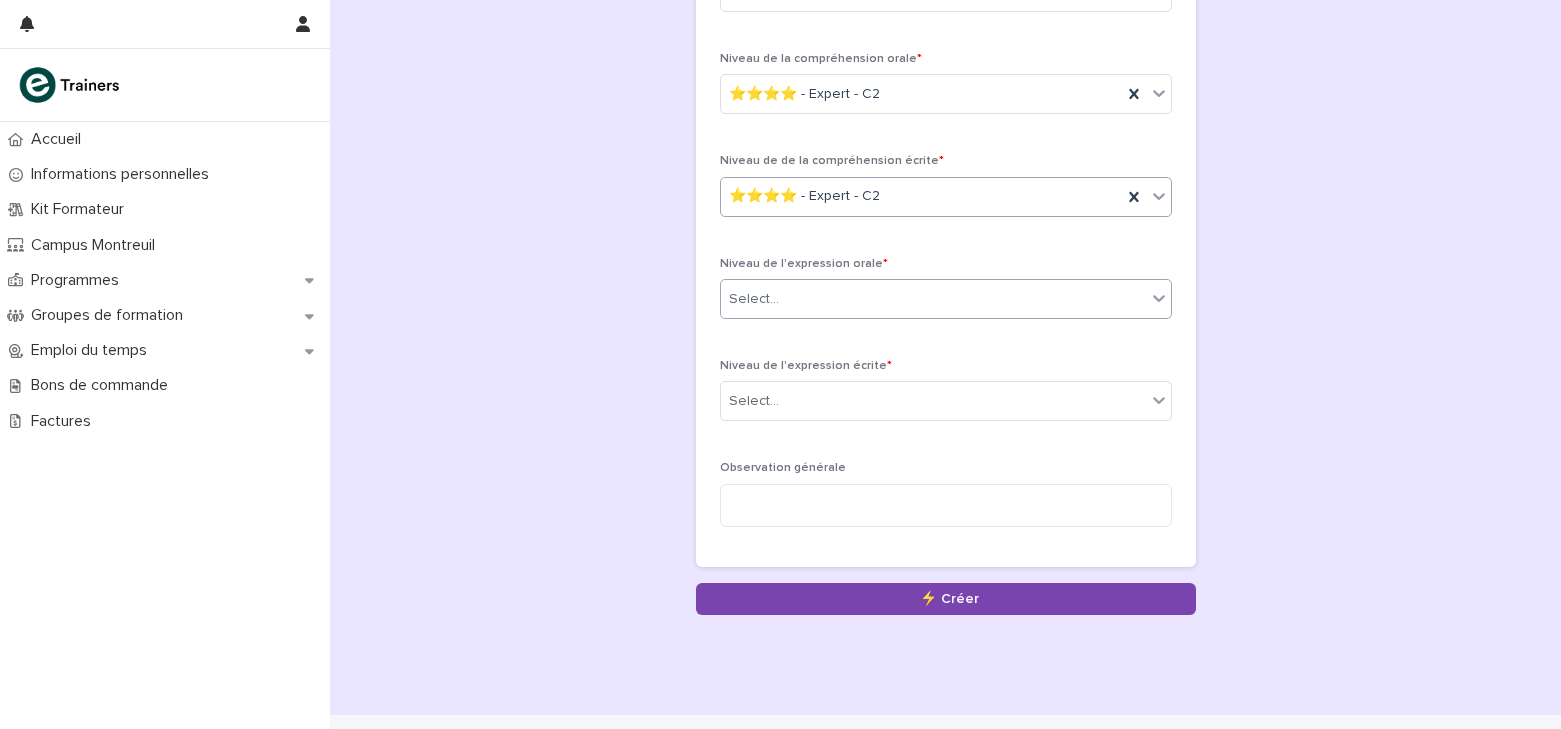 click on "Select..." at bounding box center (933, 299) 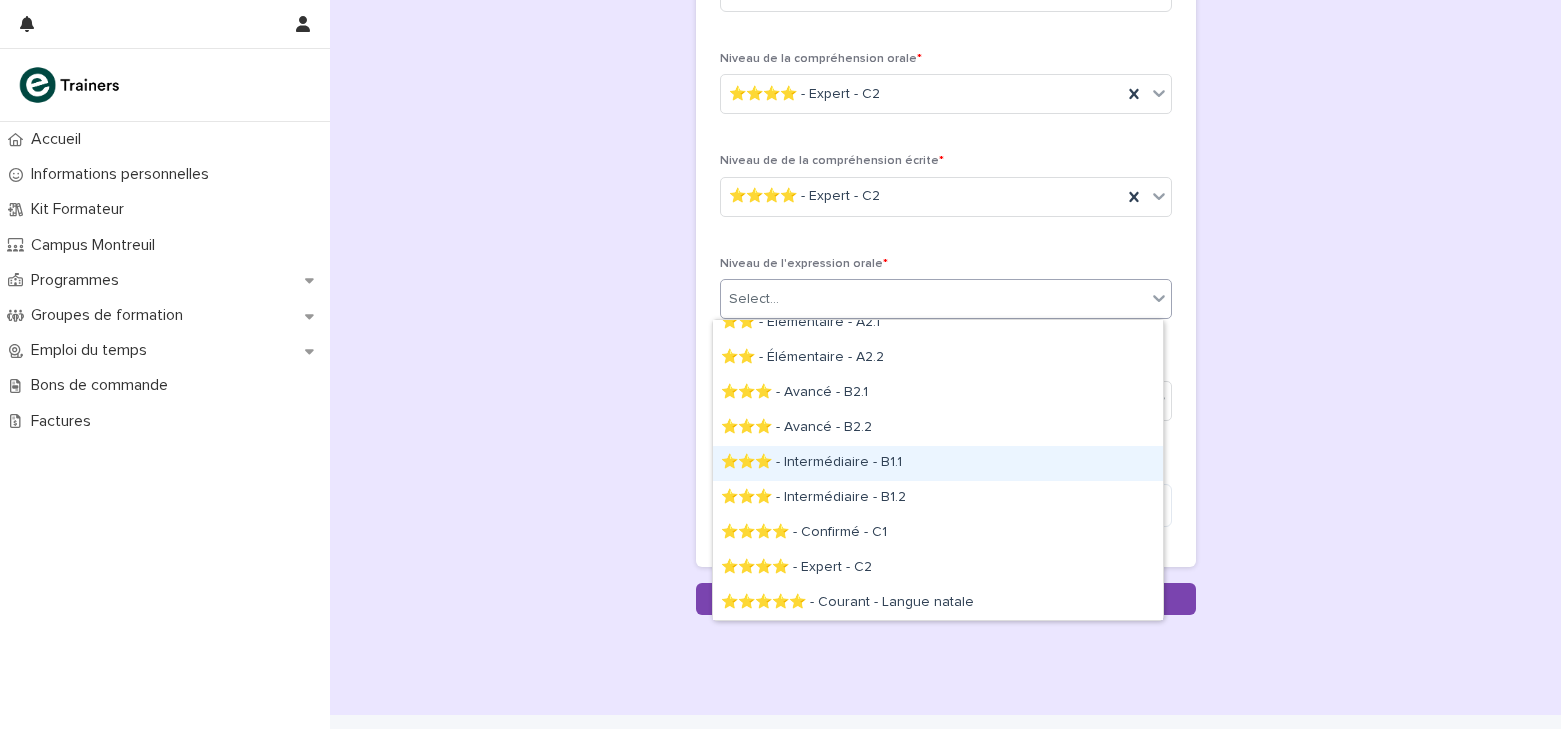 scroll, scrollTop: 120, scrollLeft: 0, axis: vertical 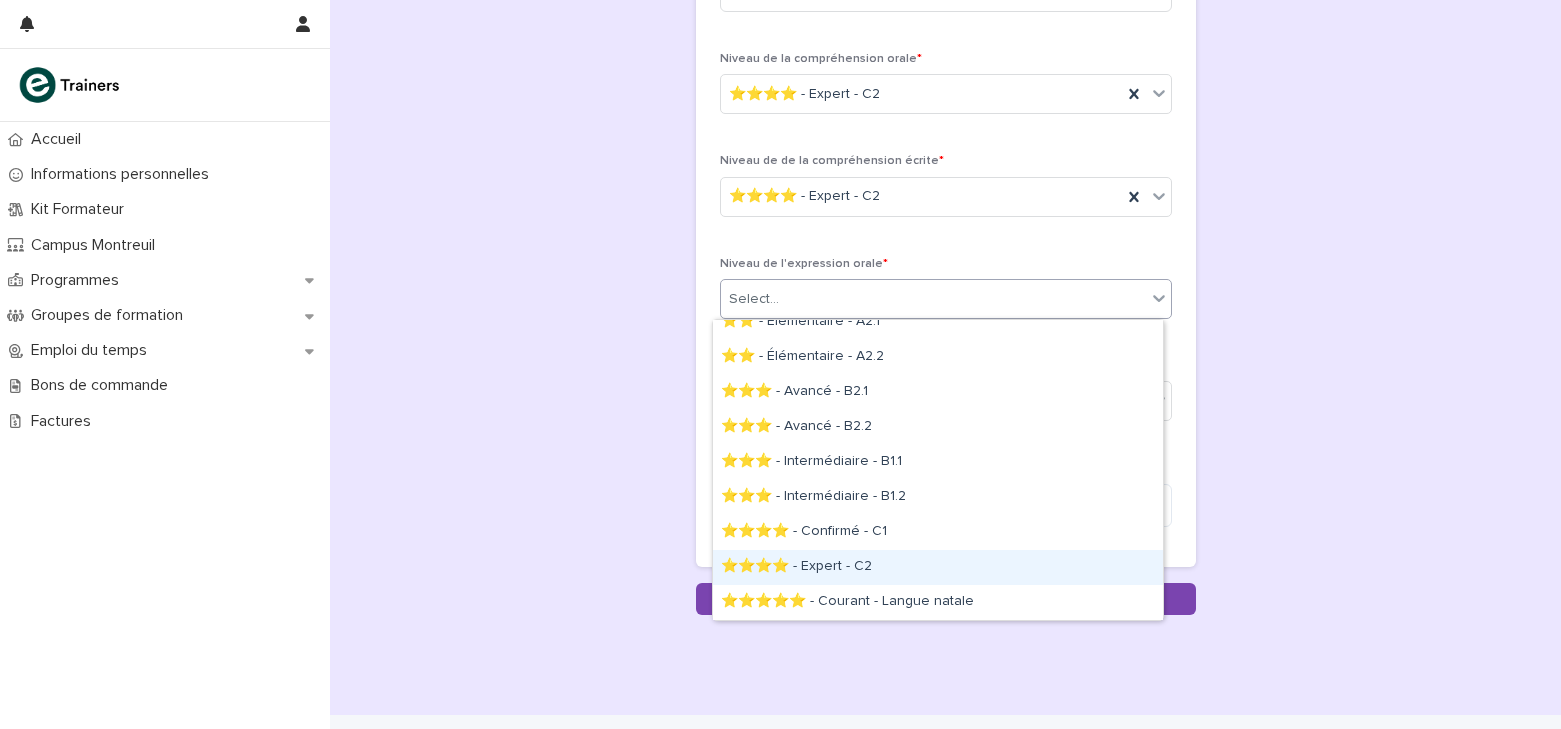 drag, startPoint x: 844, startPoint y: 565, endPoint x: 845, endPoint y: 547, distance: 18.027756 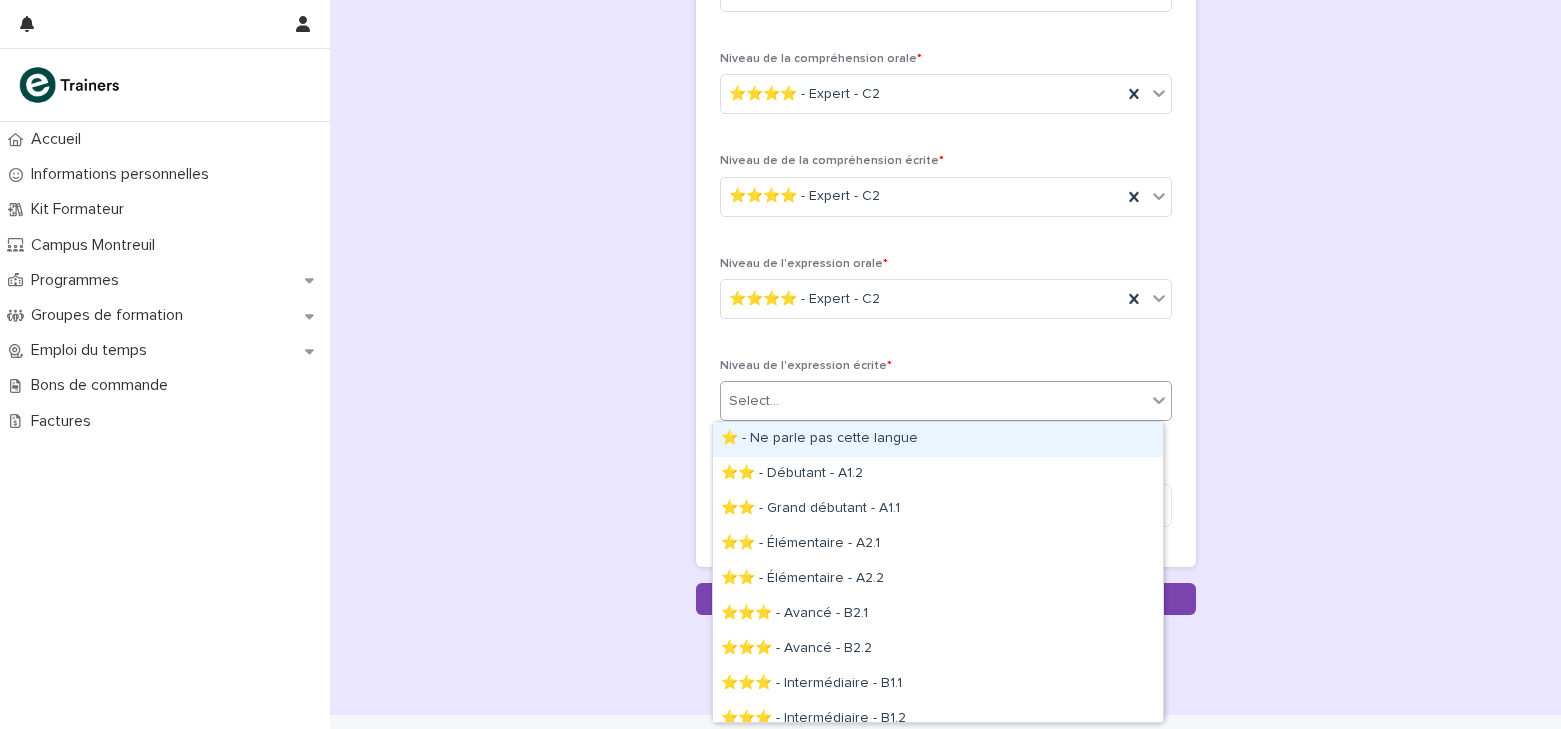 click on "Select..." at bounding box center [933, 401] 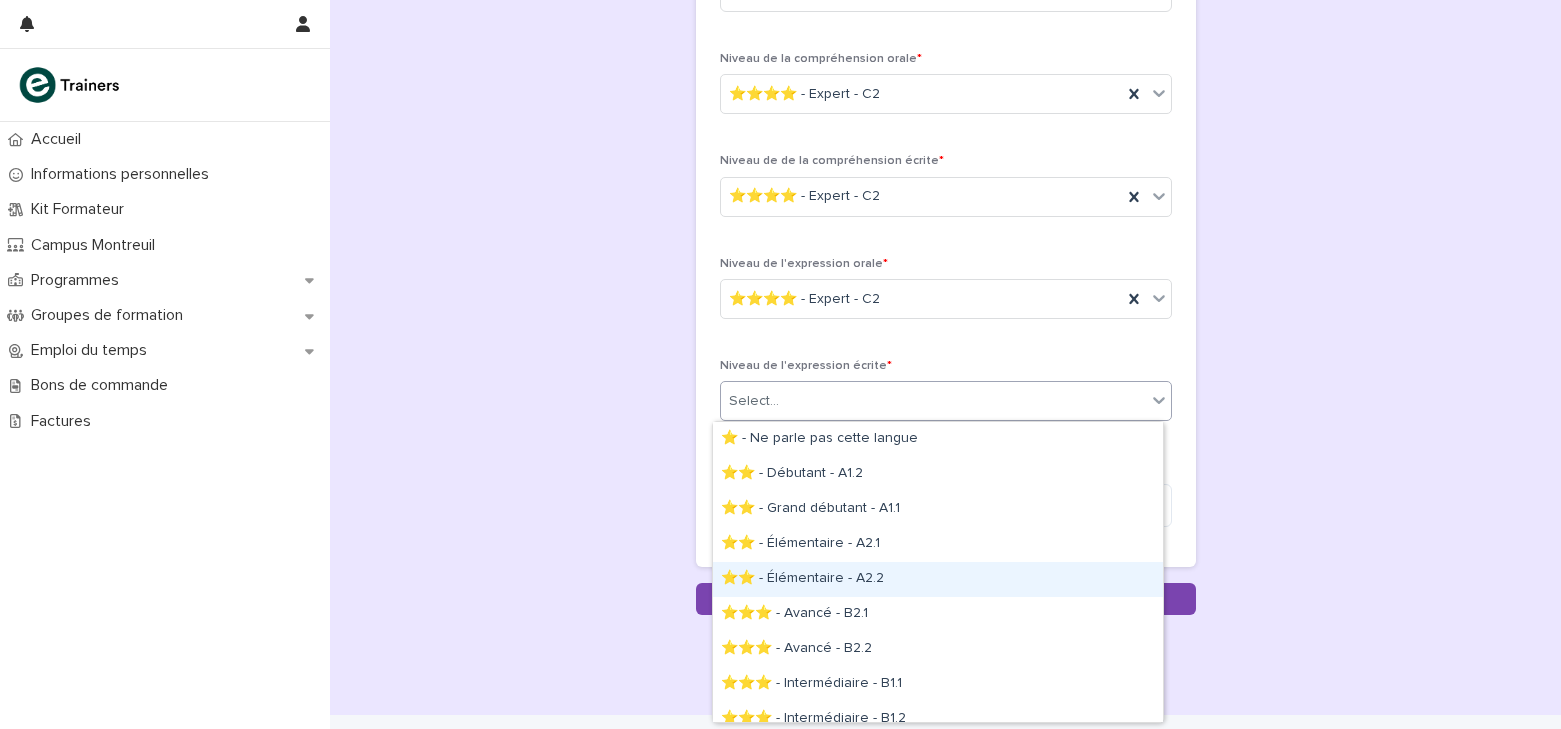 scroll, scrollTop: 120, scrollLeft: 0, axis: vertical 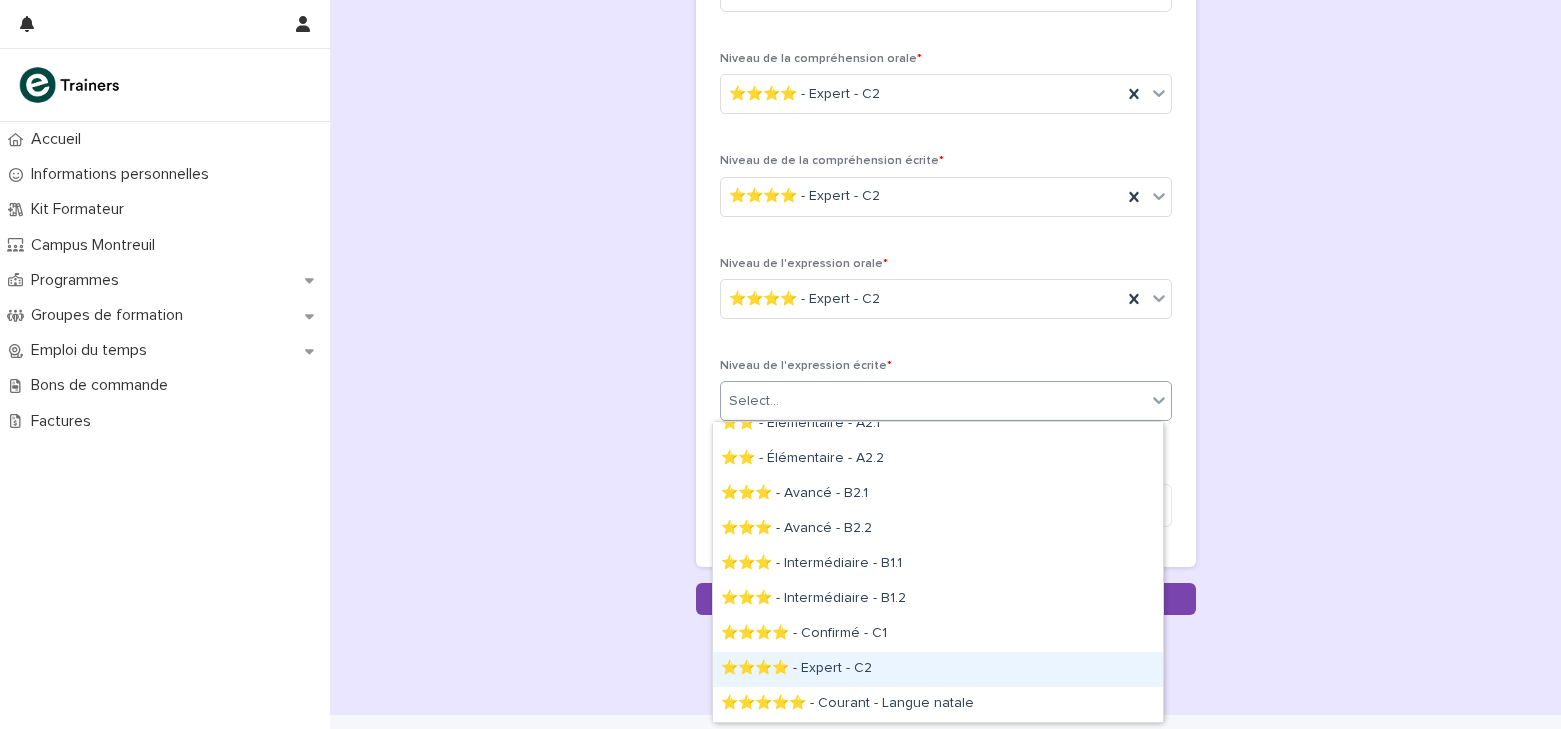 click on "⭐⭐⭐⭐ - Expert - C2" at bounding box center [938, 669] 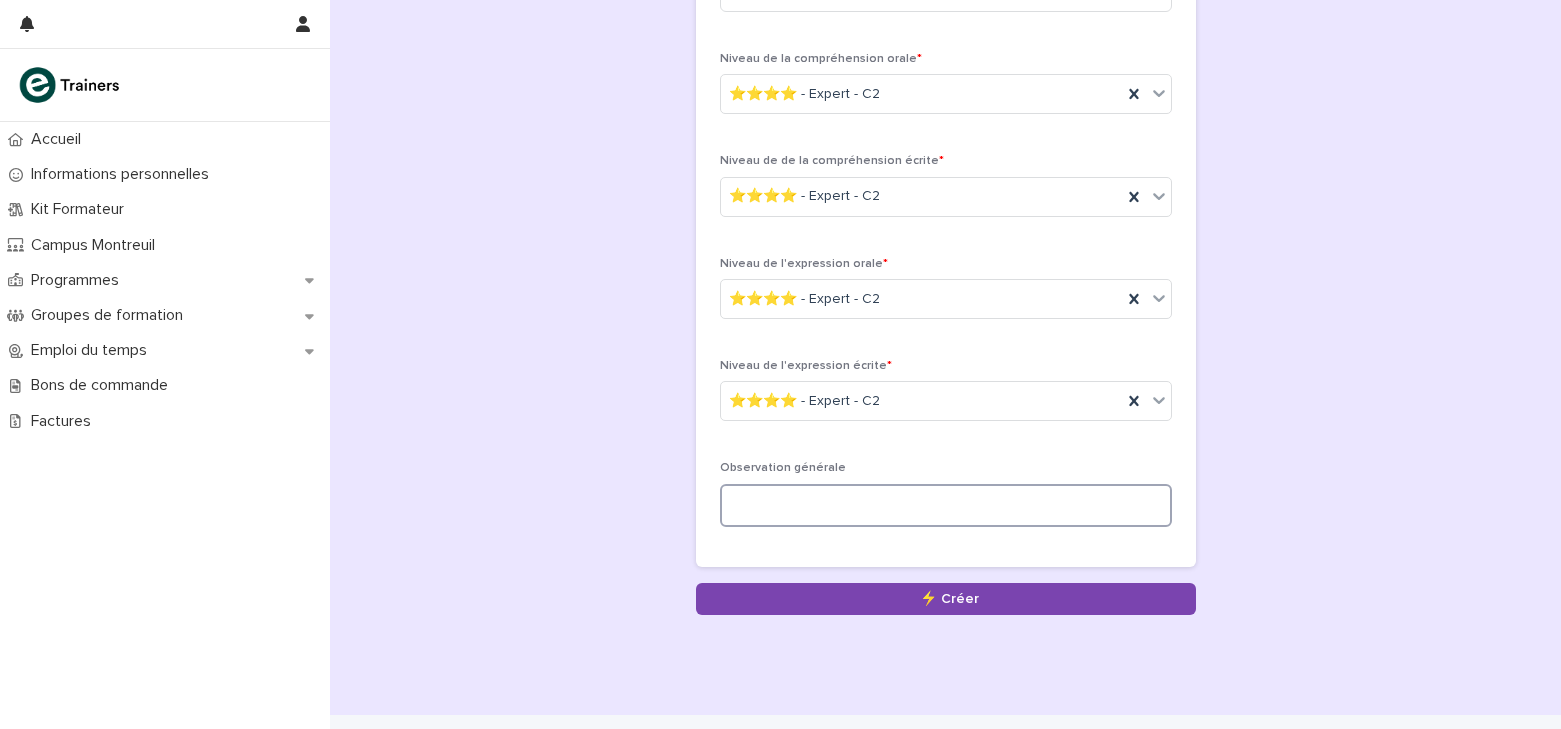 paste on "**********" 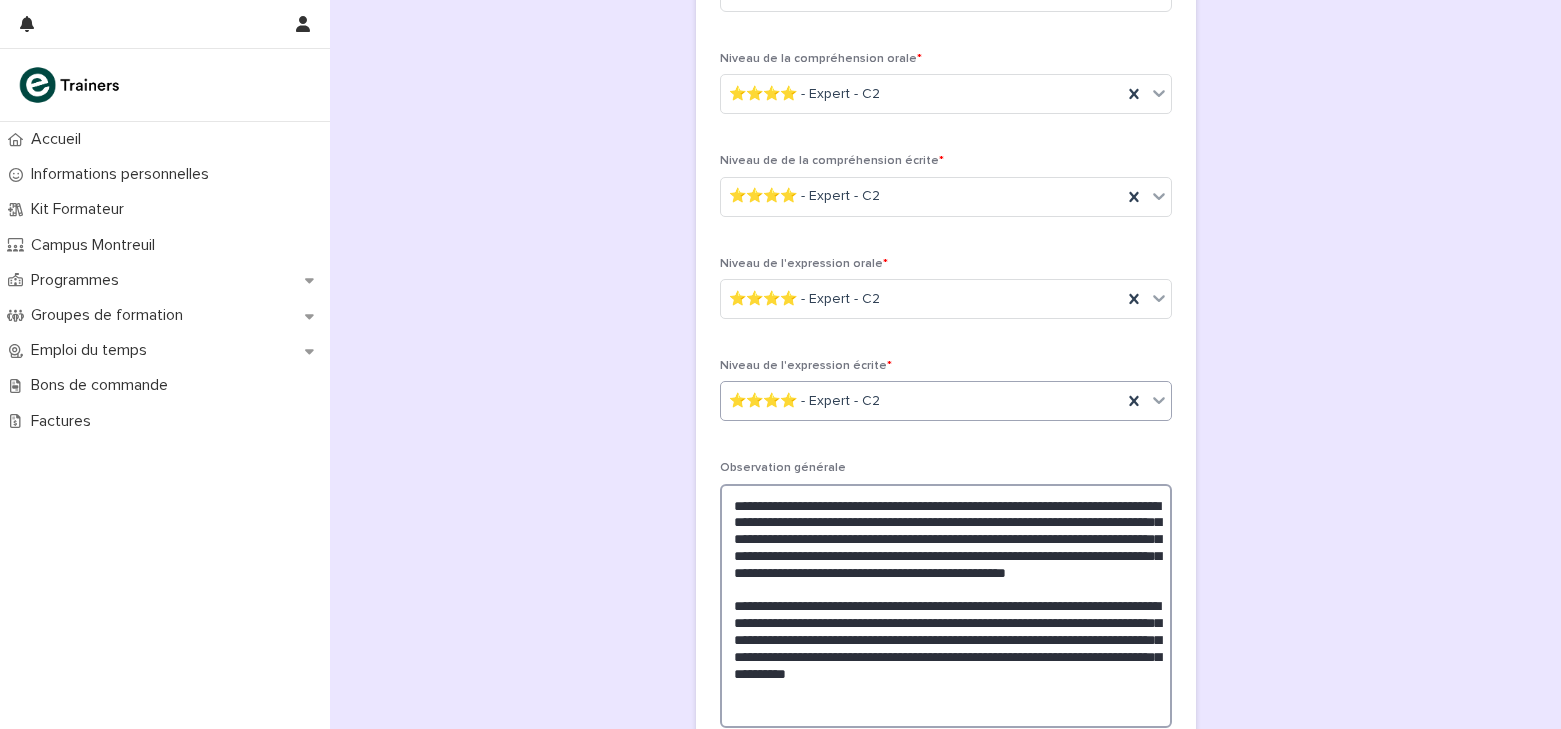 scroll, scrollTop: 700, scrollLeft: 0, axis: vertical 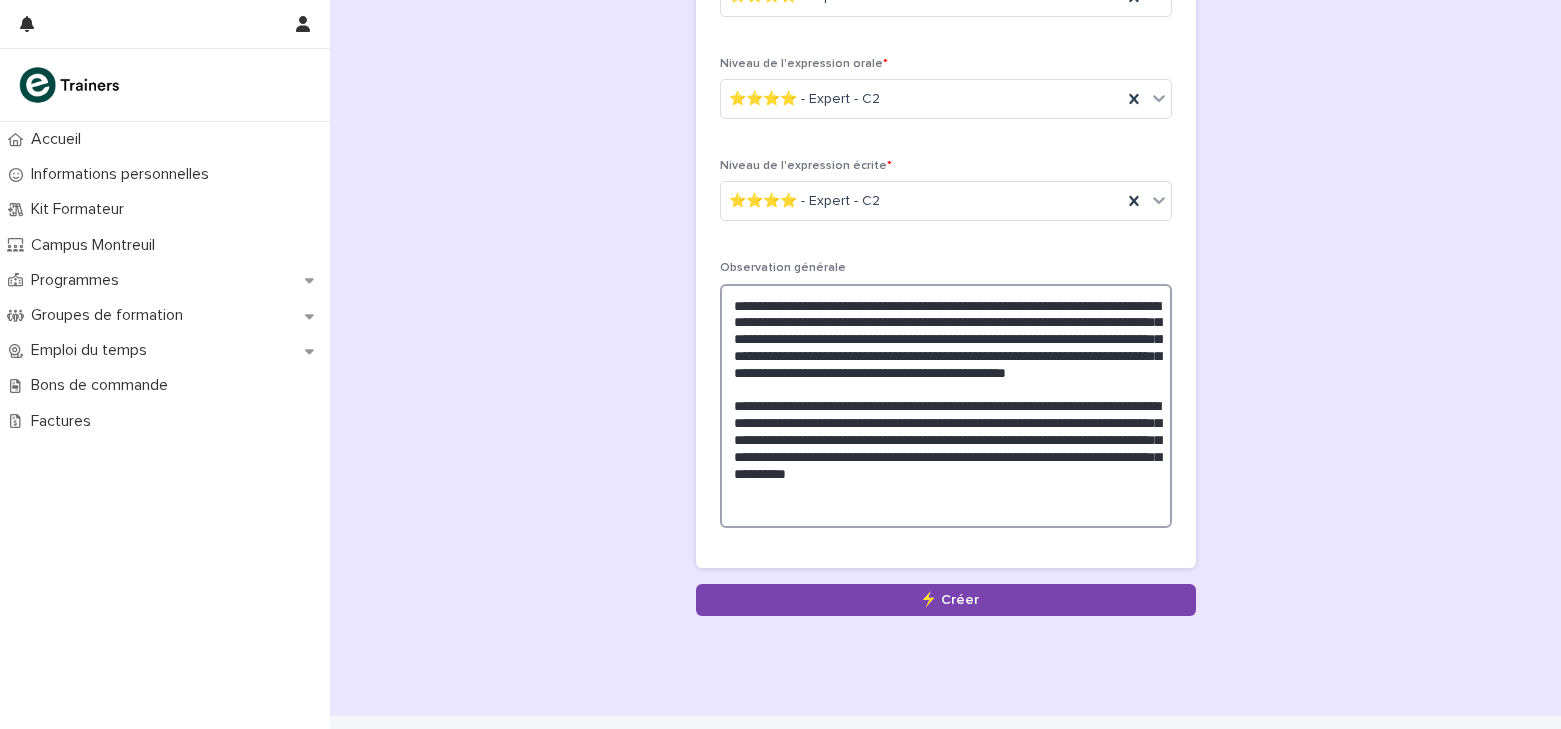 click on "**********" at bounding box center (946, 406) 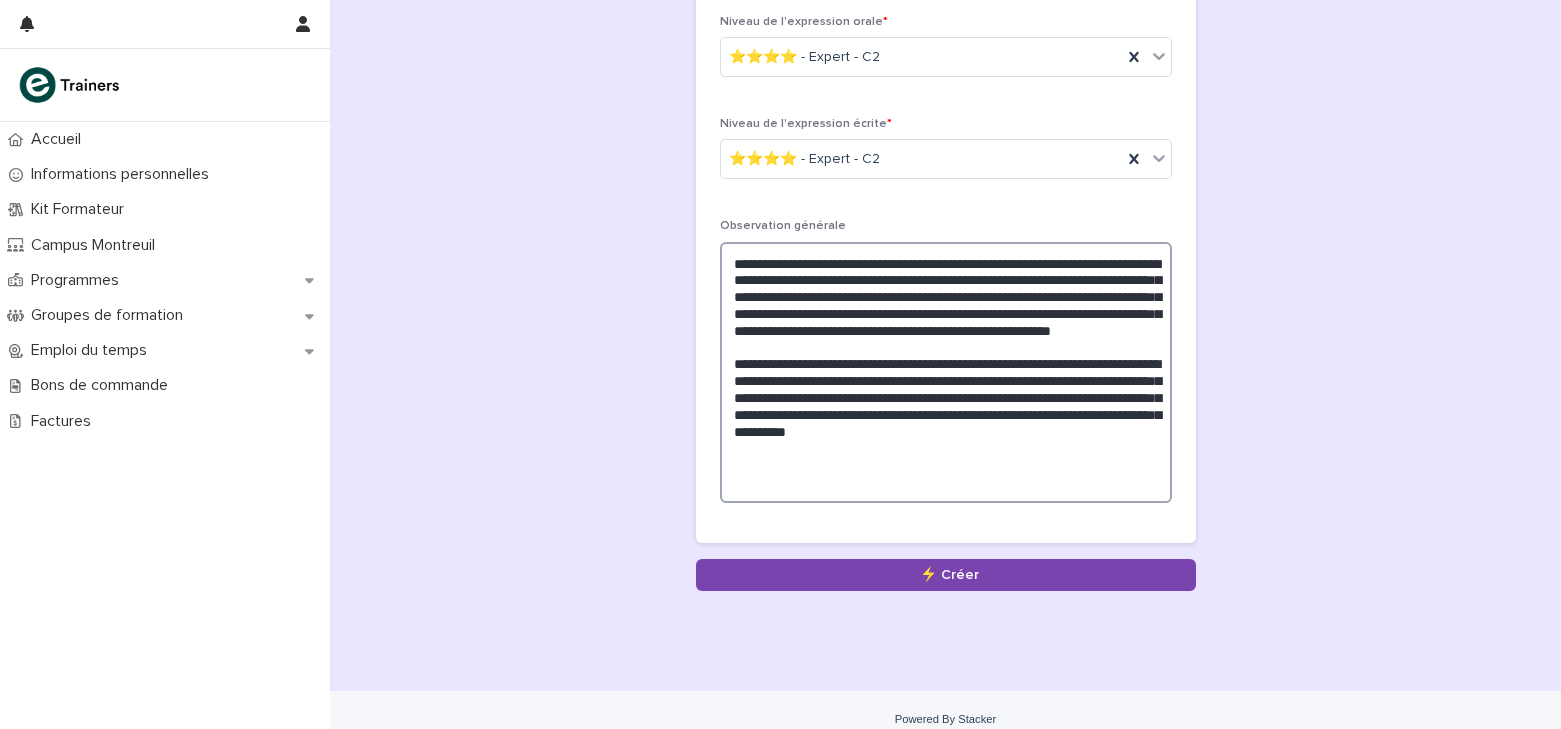 scroll, scrollTop: 760, scrollLeft: 0, axis: vertical 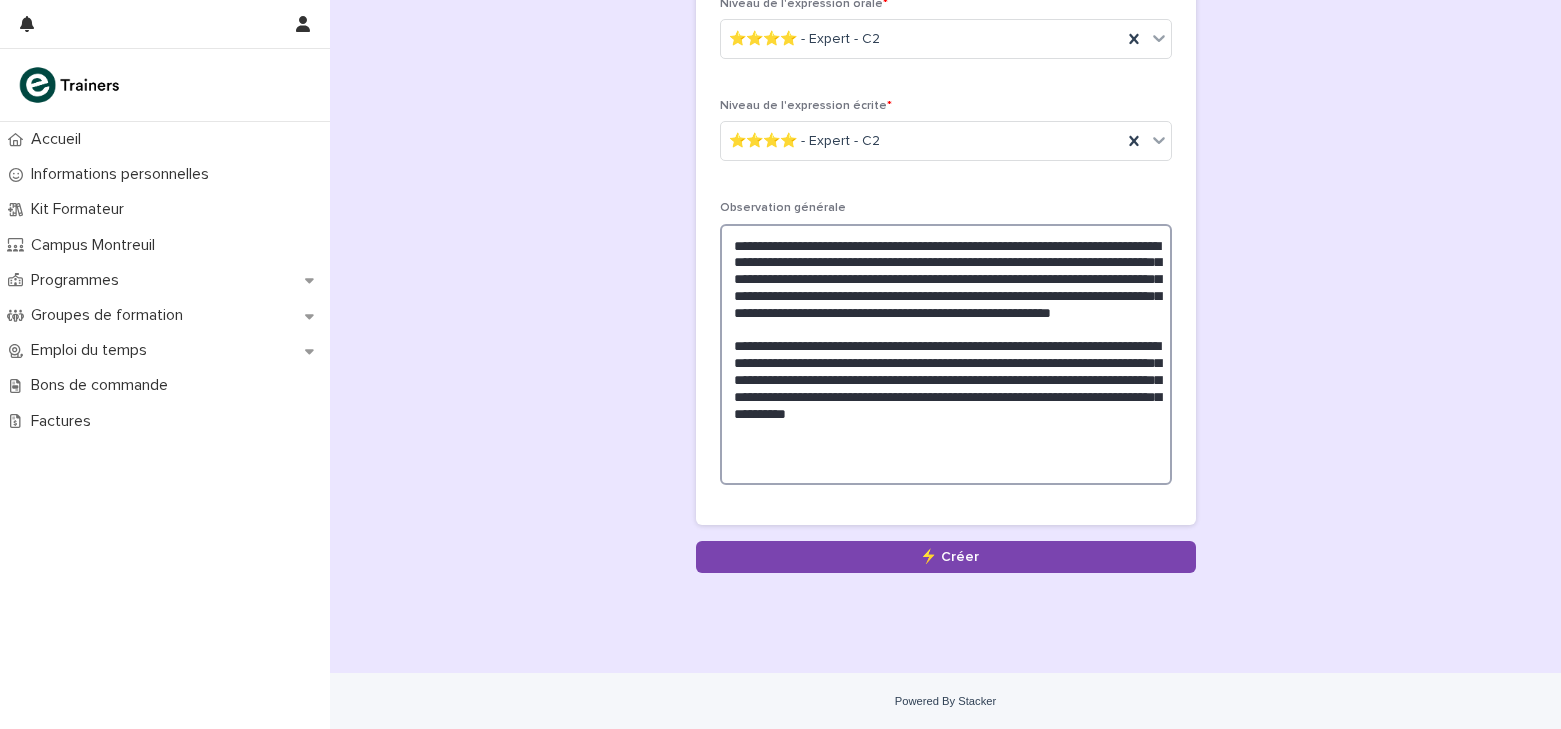 click on "**********" at bounding box center (946, 354) 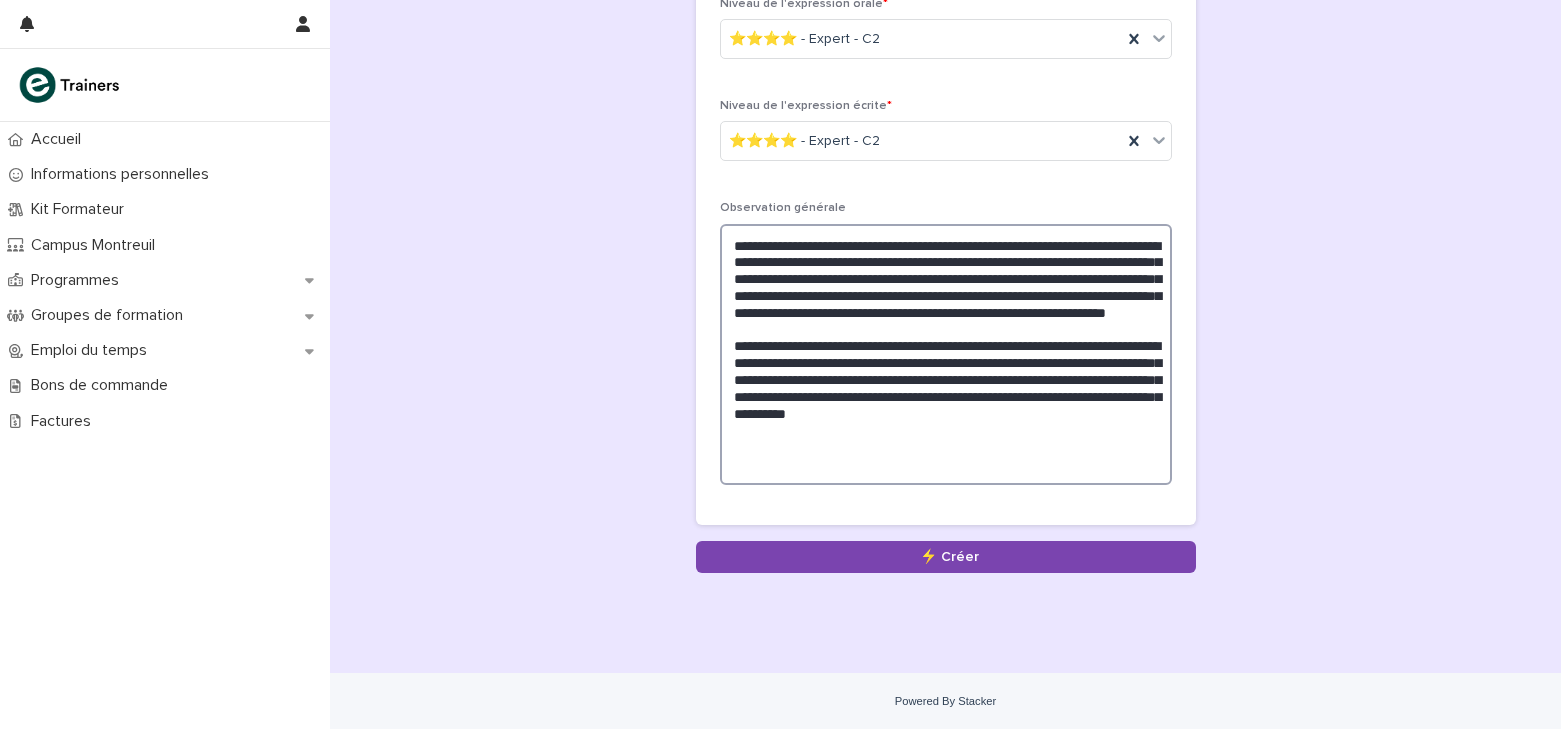 click on "**********" at bounding box center (946, 354) 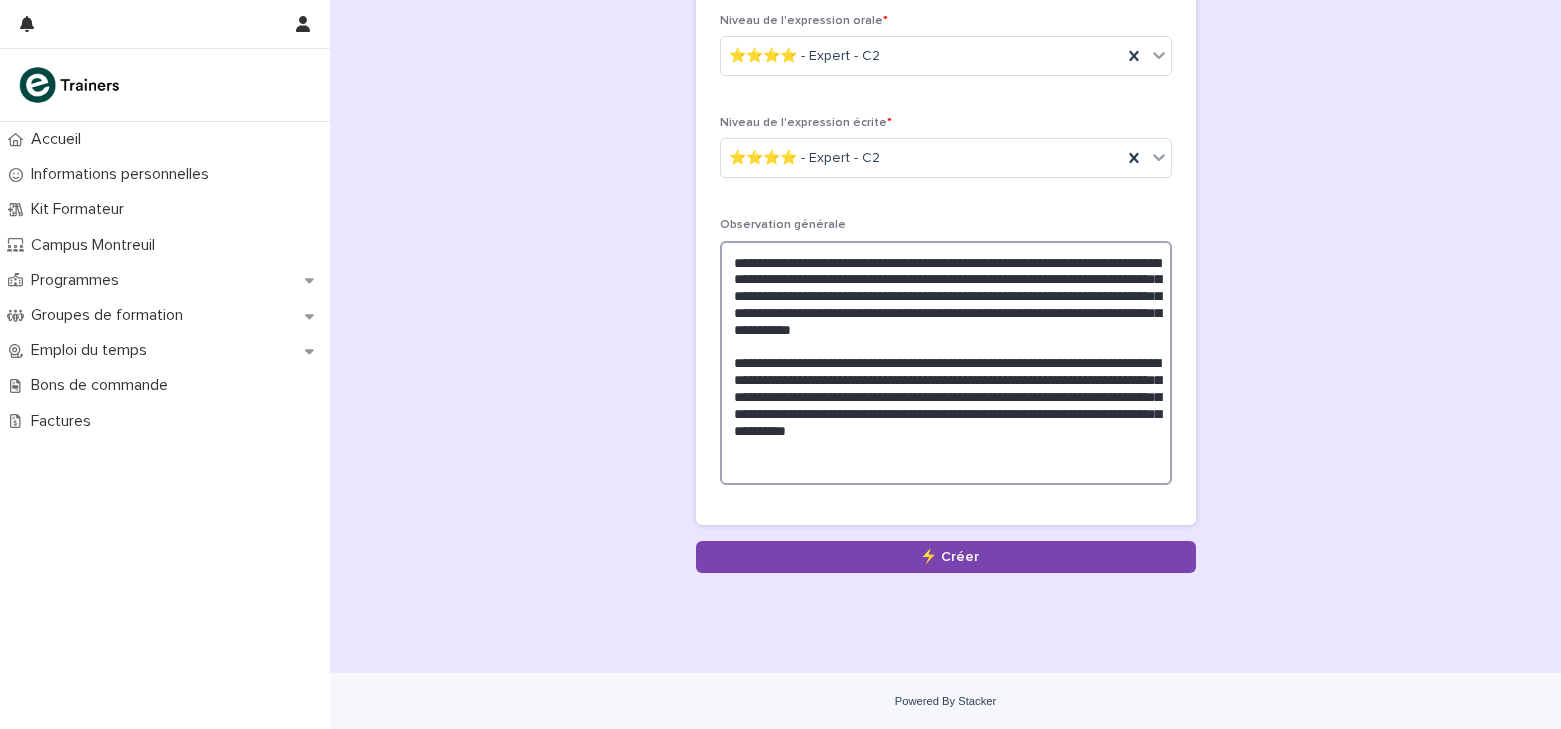 scroll, scrollTop: 743, scrollLeft: 0, axis: vertical 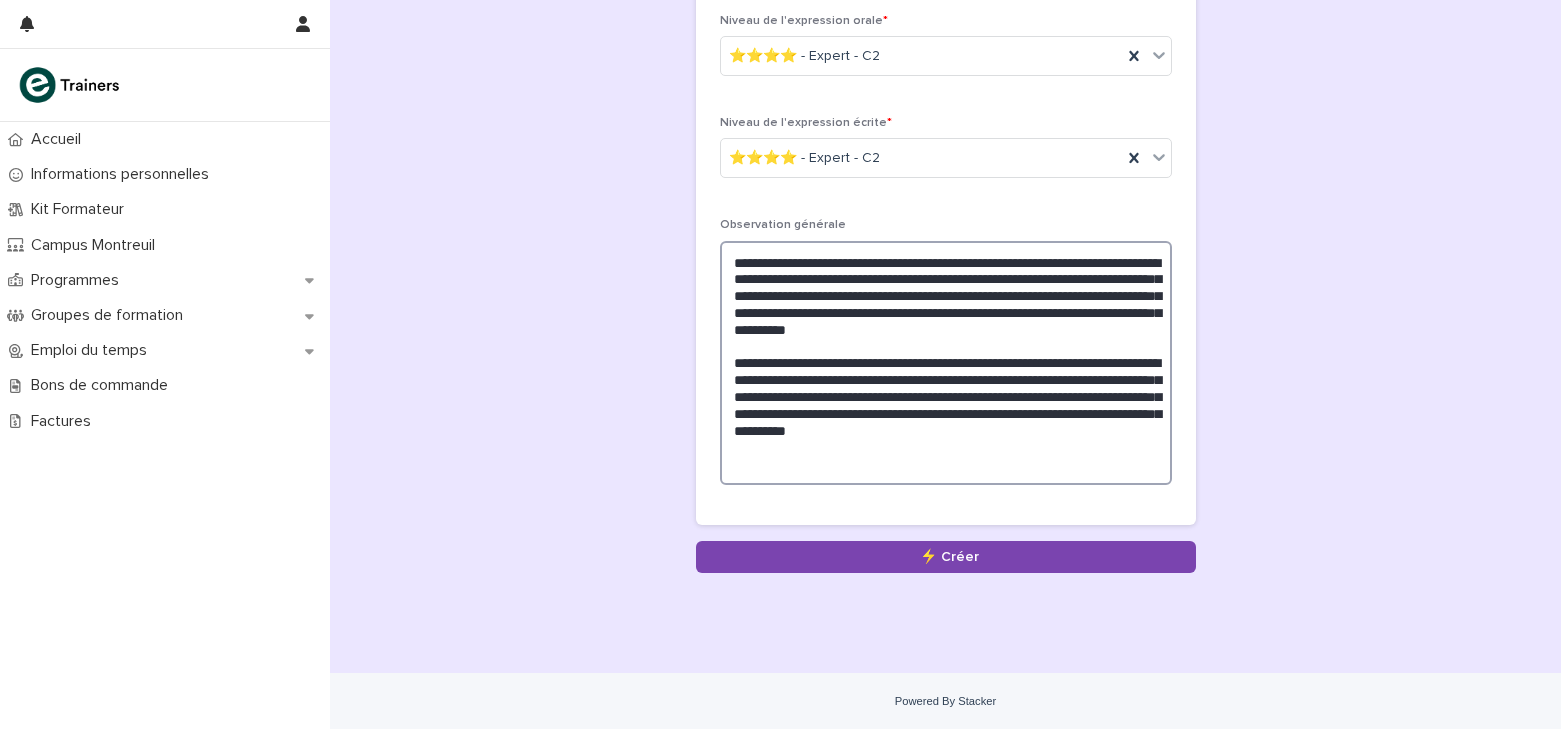 drag, startPoint x: 907, startPoint y: 277, endPoint x: 987, endPoint y: 264, distance: 81.04937 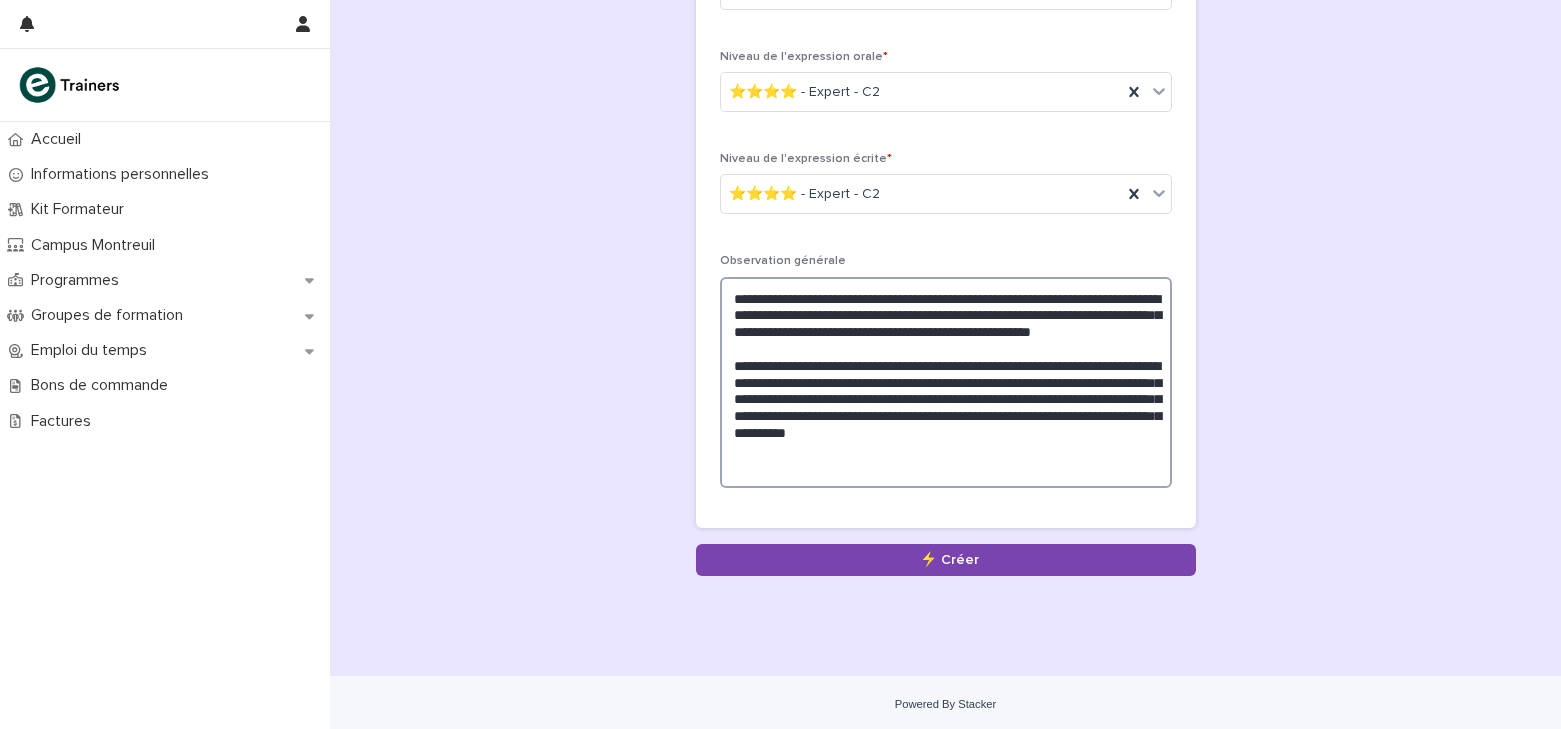 scroll, scrollTop: 710, scrollLeft: 0, axis: vertical 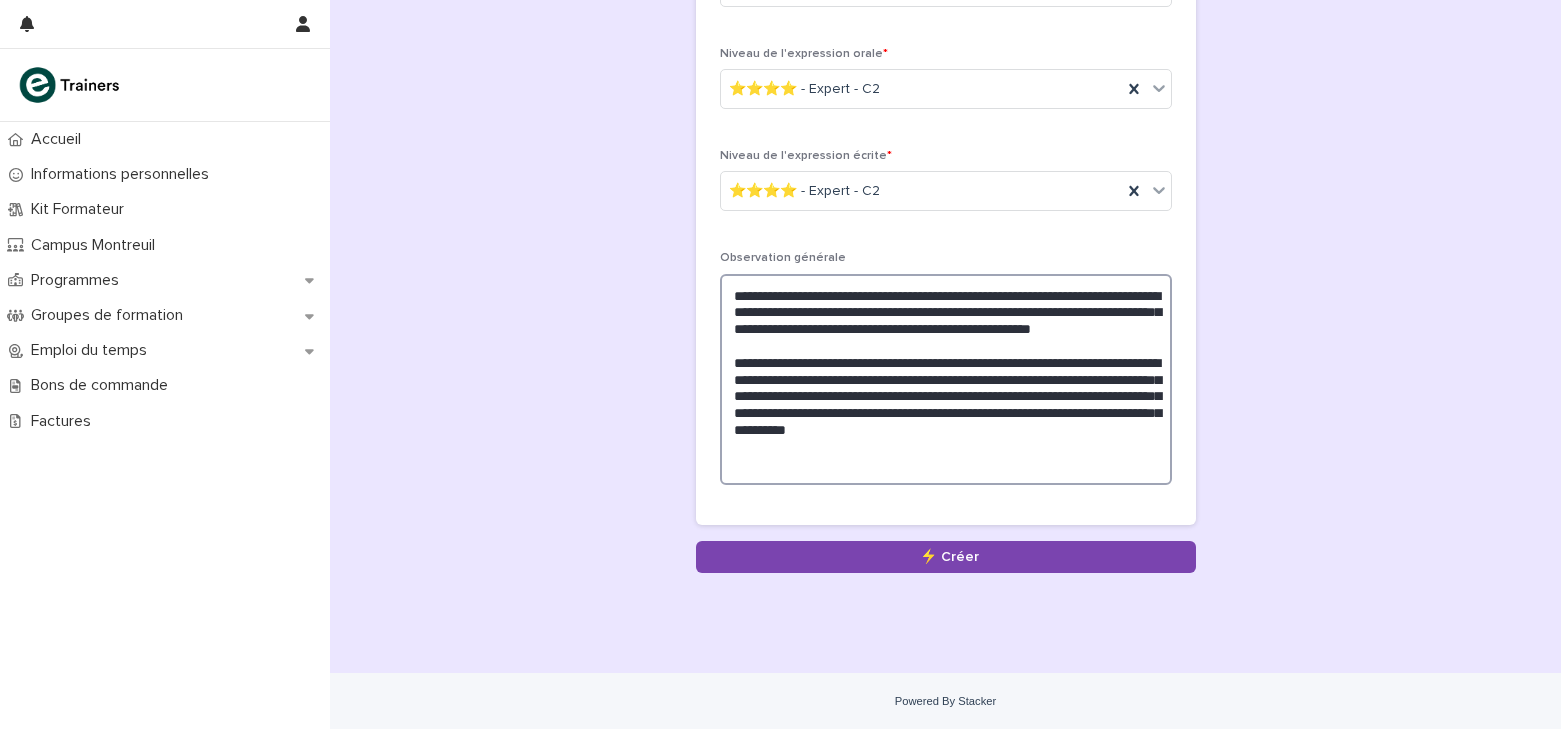 click on "**********" at bounding box center [946, 379] 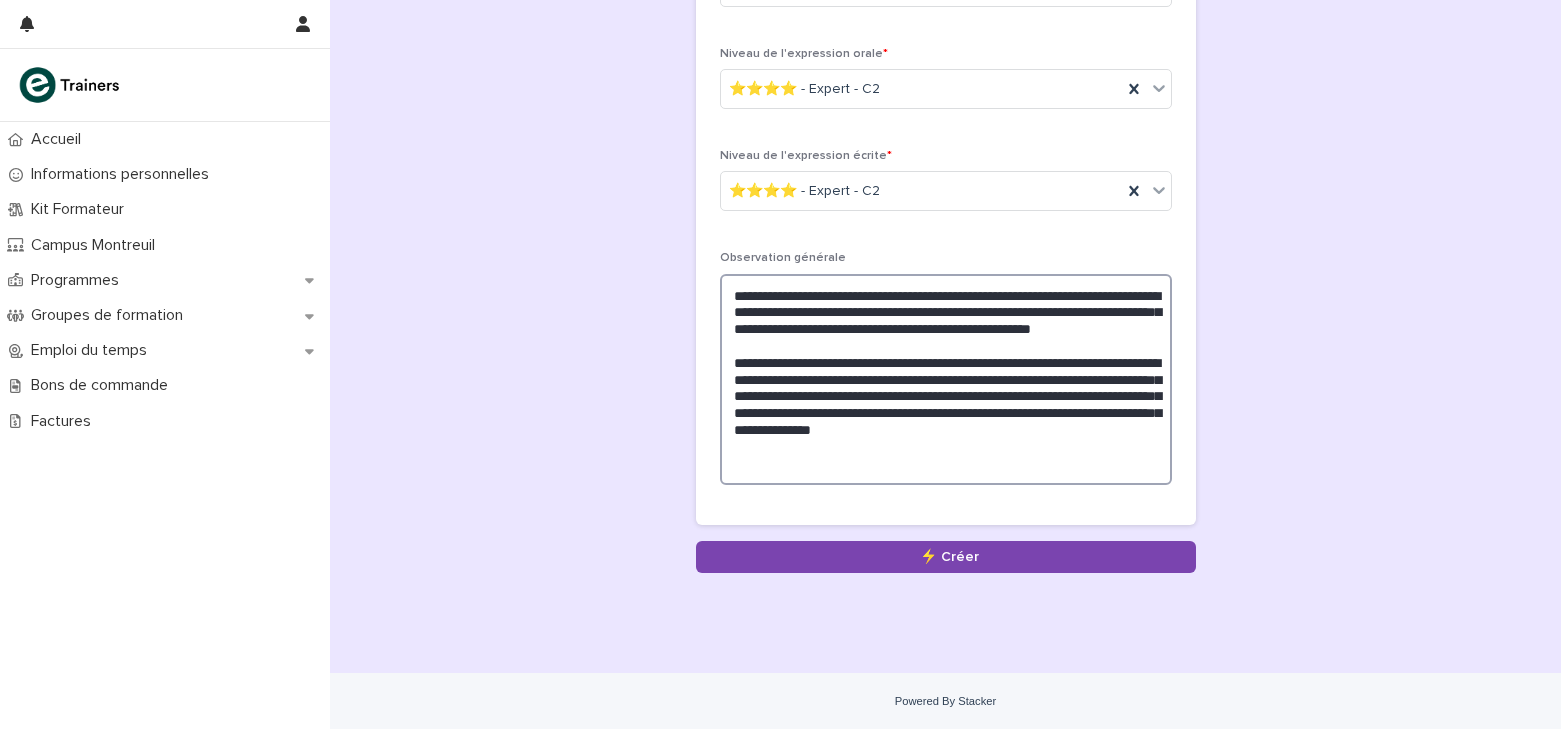 drag, startPoint x: 982, startPoint y: 394, endPoint x: 1085, endPoint y: 399, distance: 103.121284 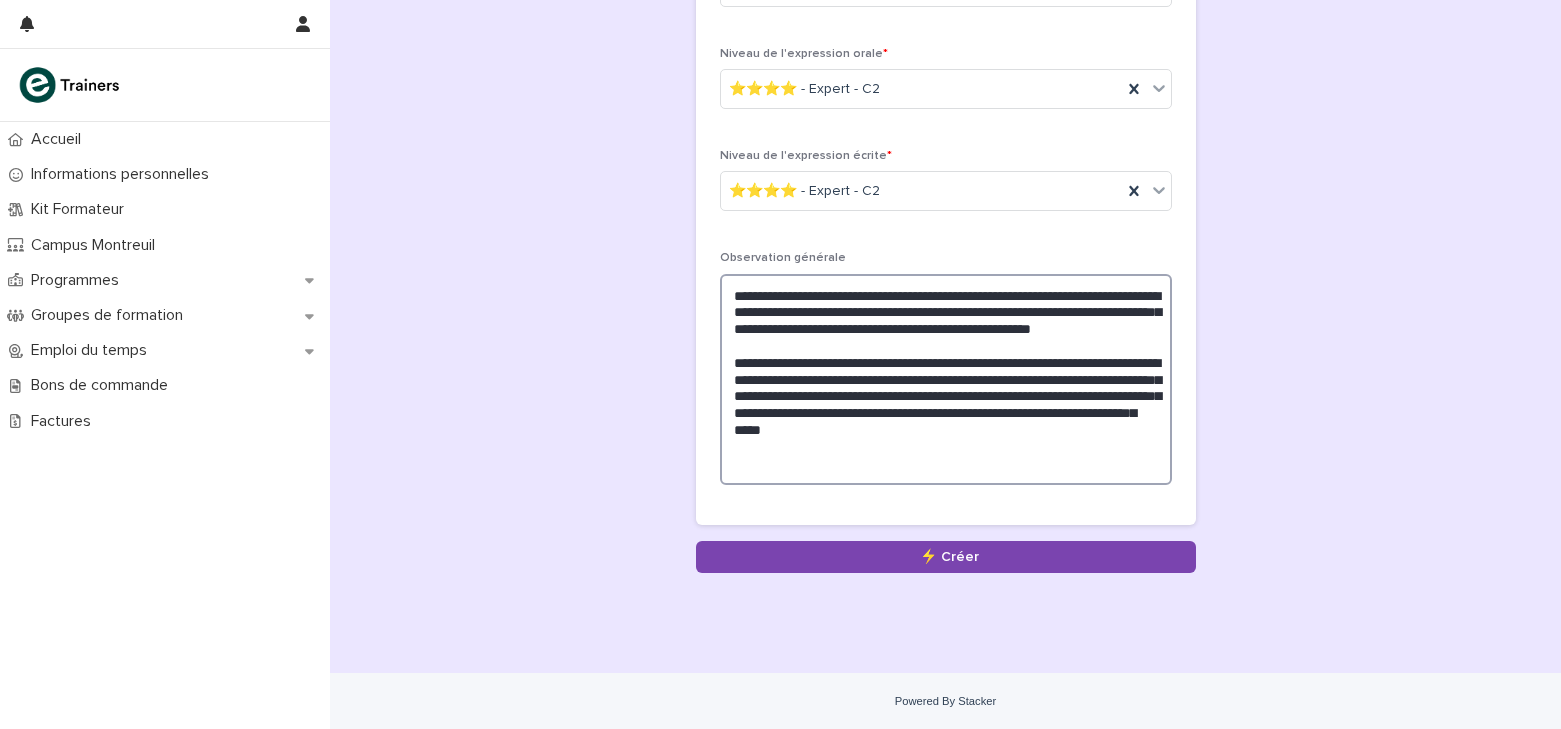 drag, startPoint x: 845, startPoint y: 408, endPoint x: 952, endPoint y: 435, distance: 110.35397 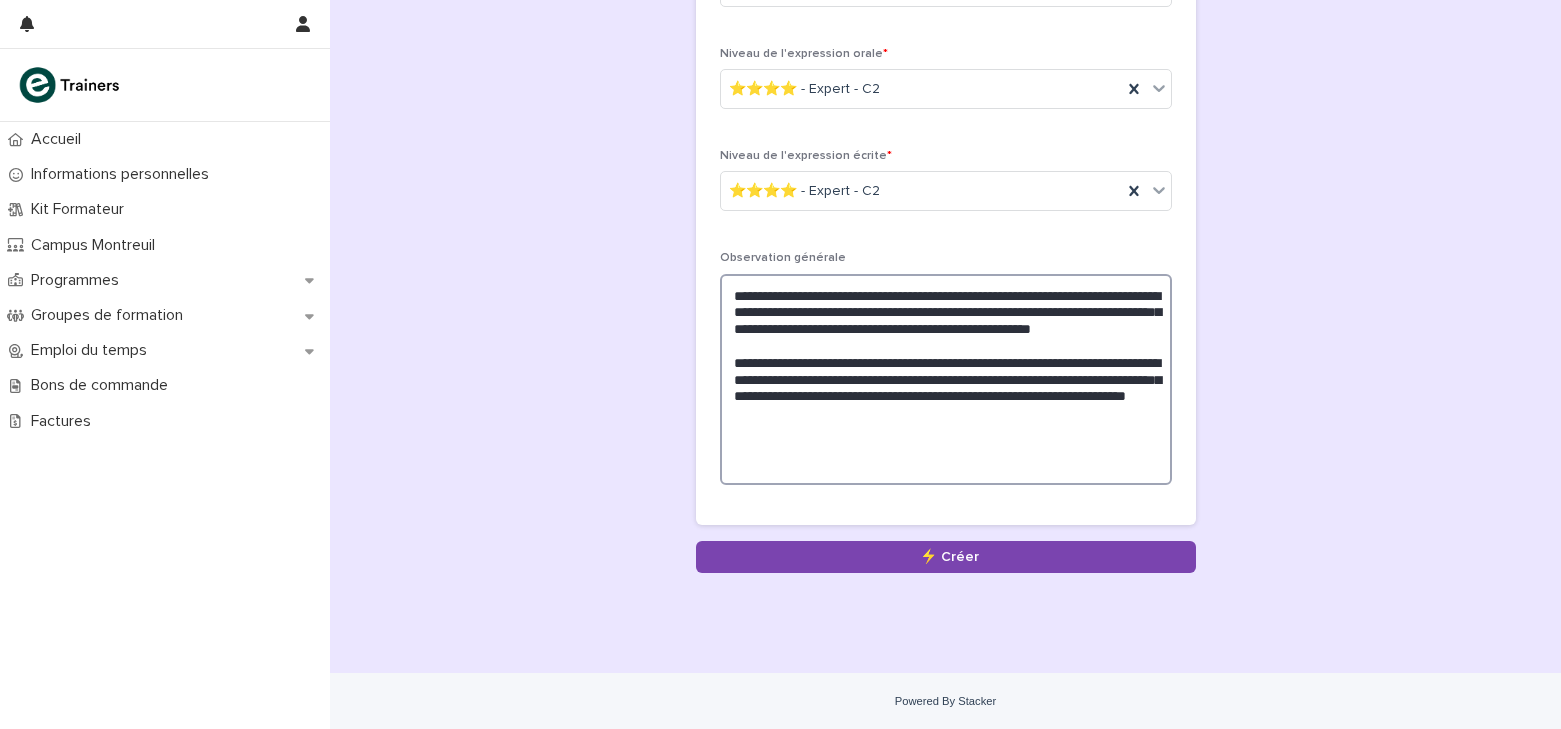 scroll, scrollTop: 676, scrollLeft: 0, axis: vertical 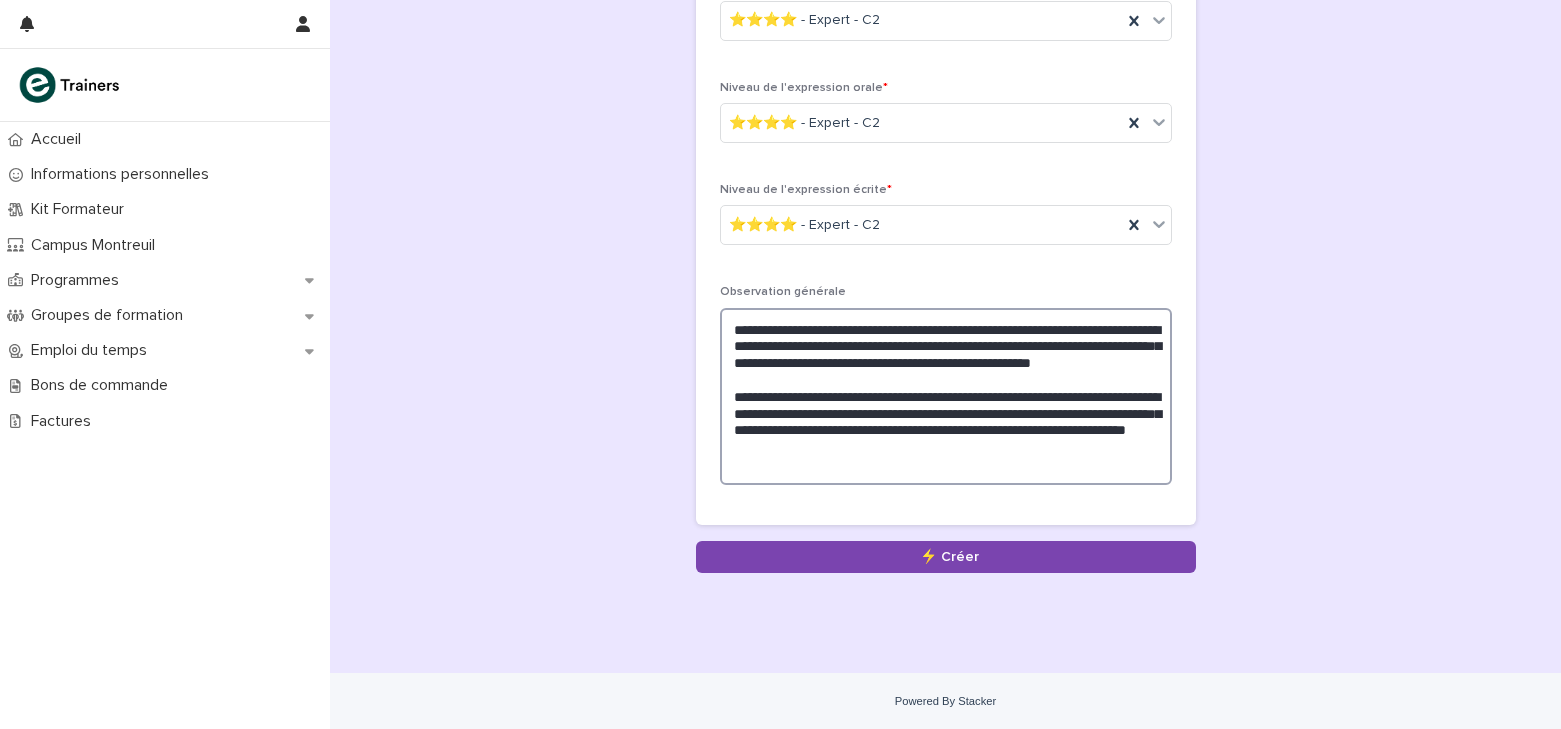 drag, startPoint x: 848, startPoint y: 452, endPoint x: 1057, endPoint y: 464, distance: 209.34421 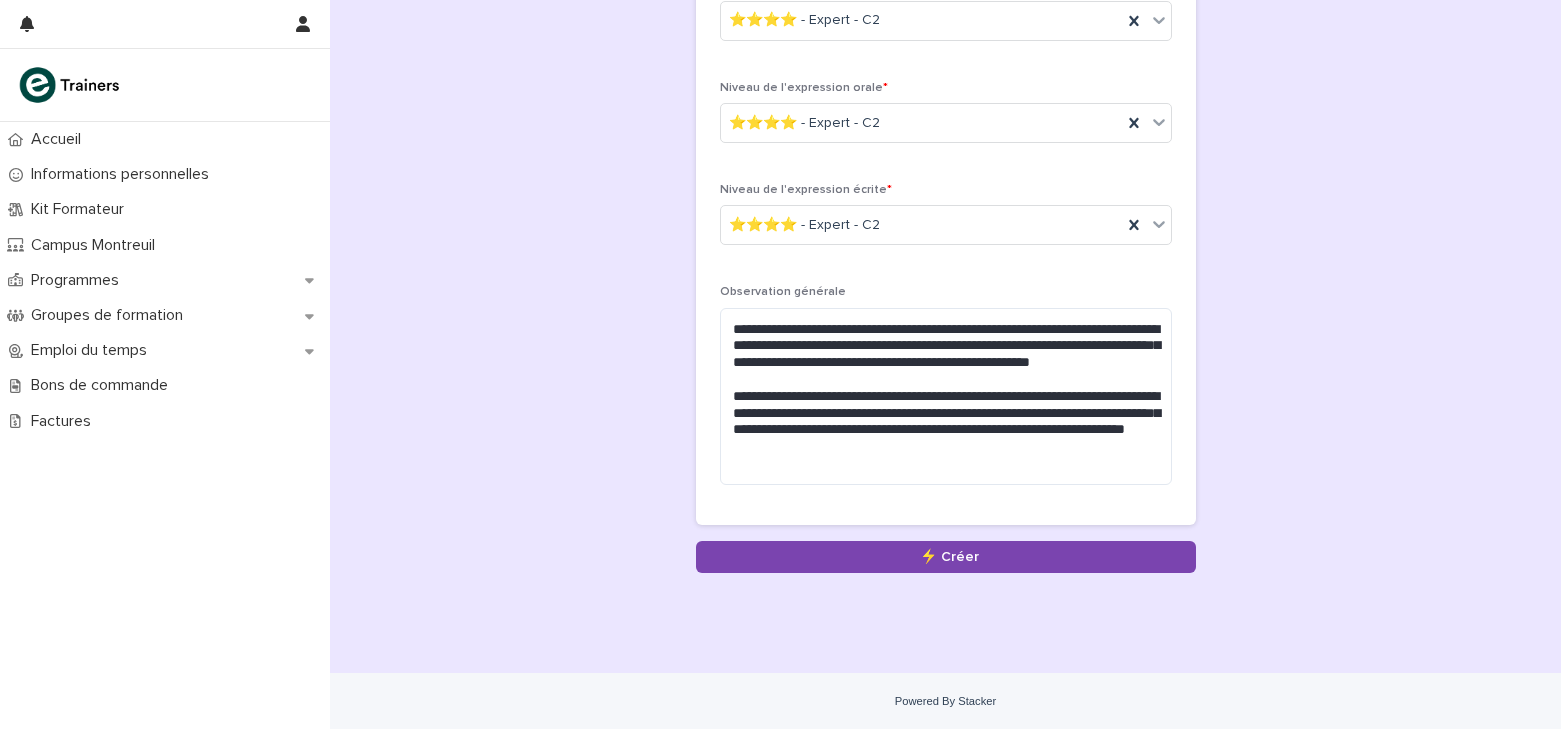 click on "**********" at bounding box center [946, 392] 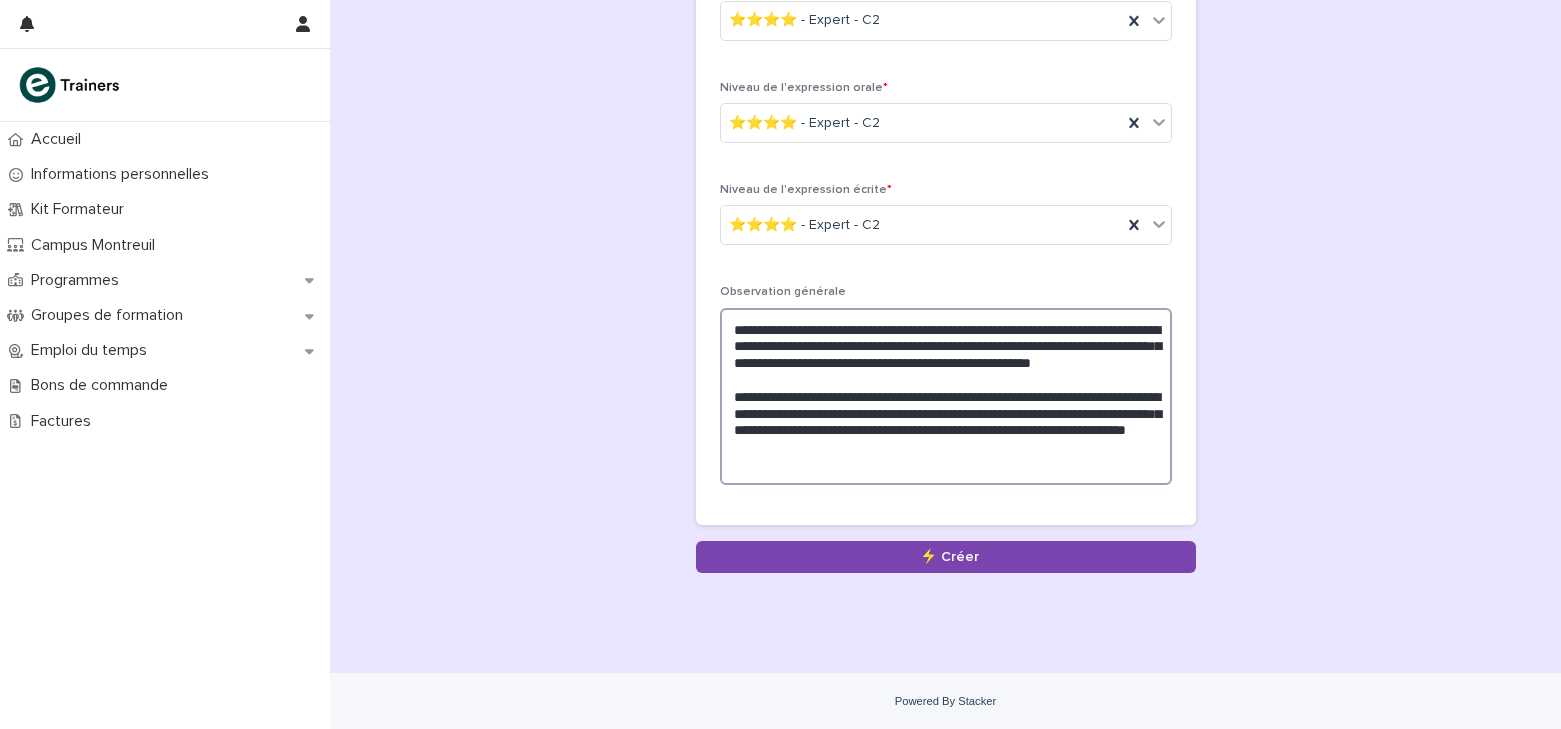 drag, startPoint x: 845, startPoint y: 443, endPoint x: 1060, endPoint y: 457, distance: 215.45534 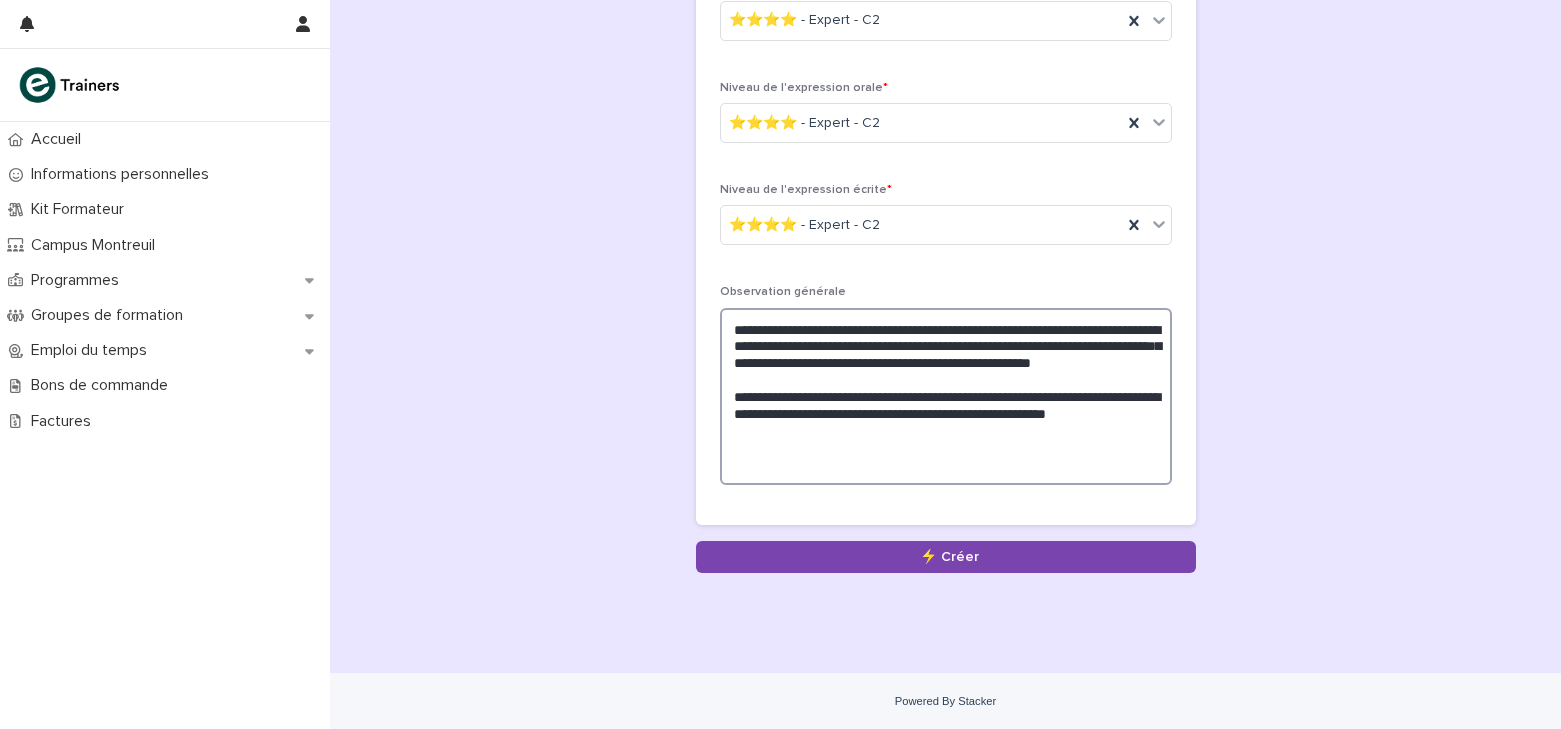 scroll, scrollTop: 659, scrollLeft: 0, axis: vertical 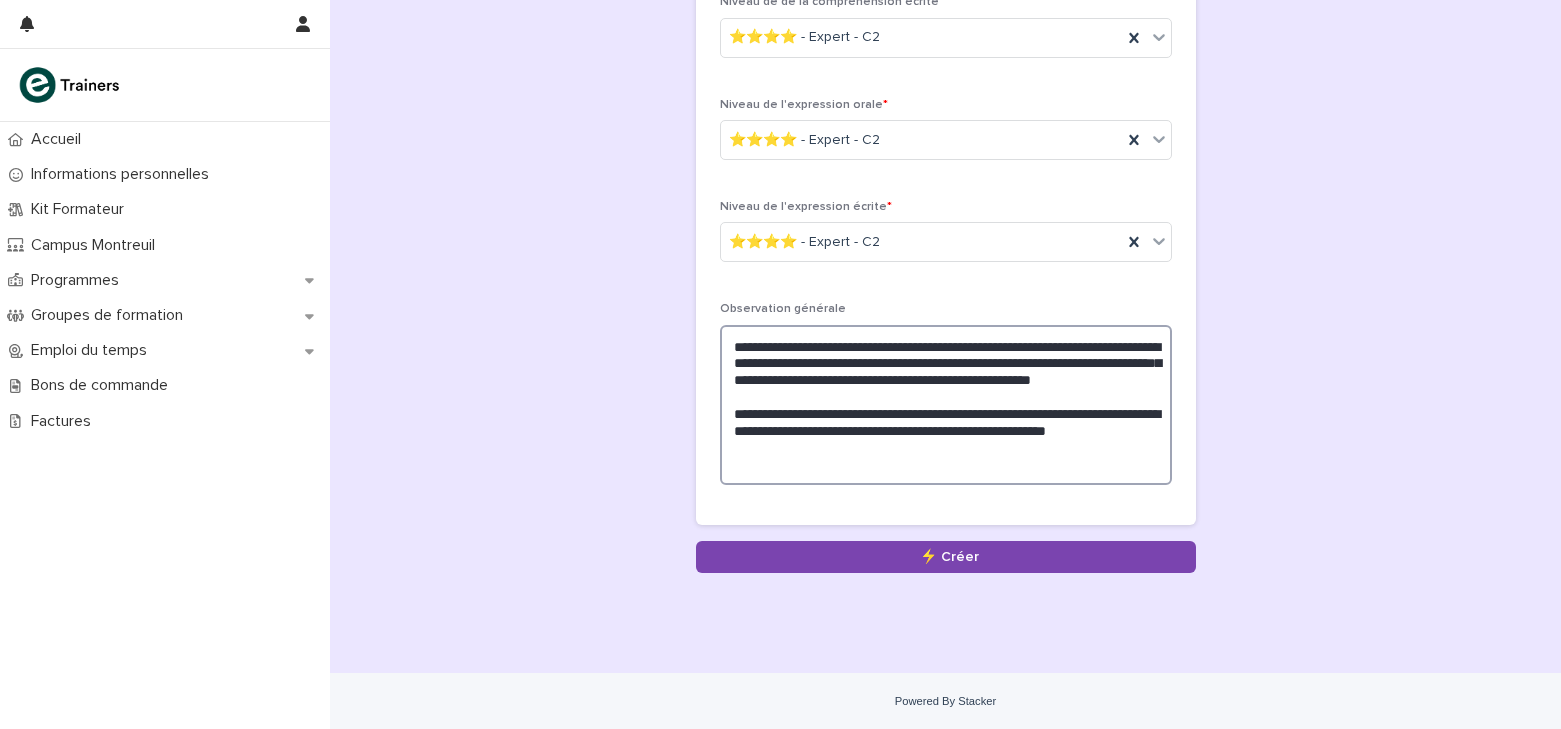 click on "**********" at bounding box center [946, 405] 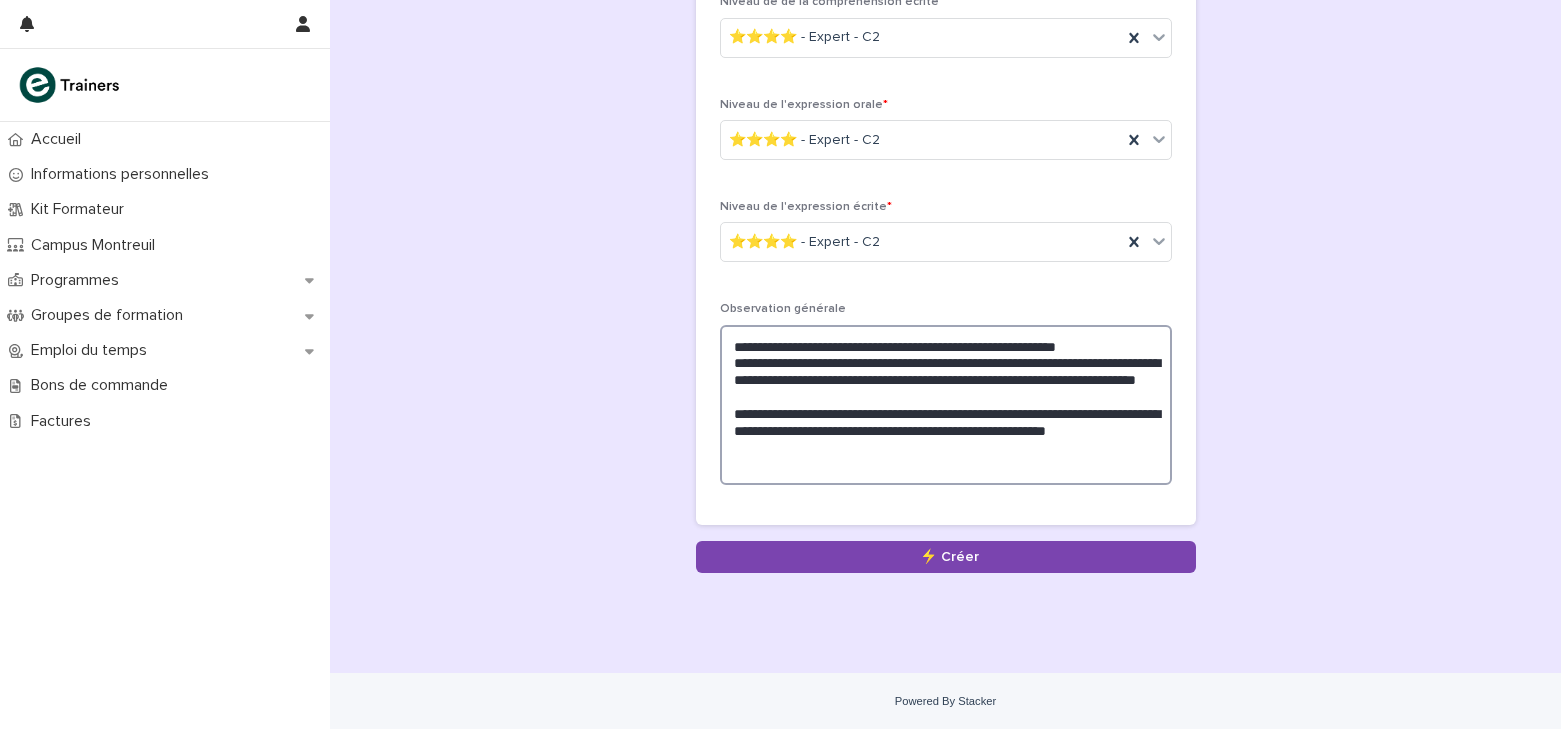 click on "**********" at bounding box center (946, 405) 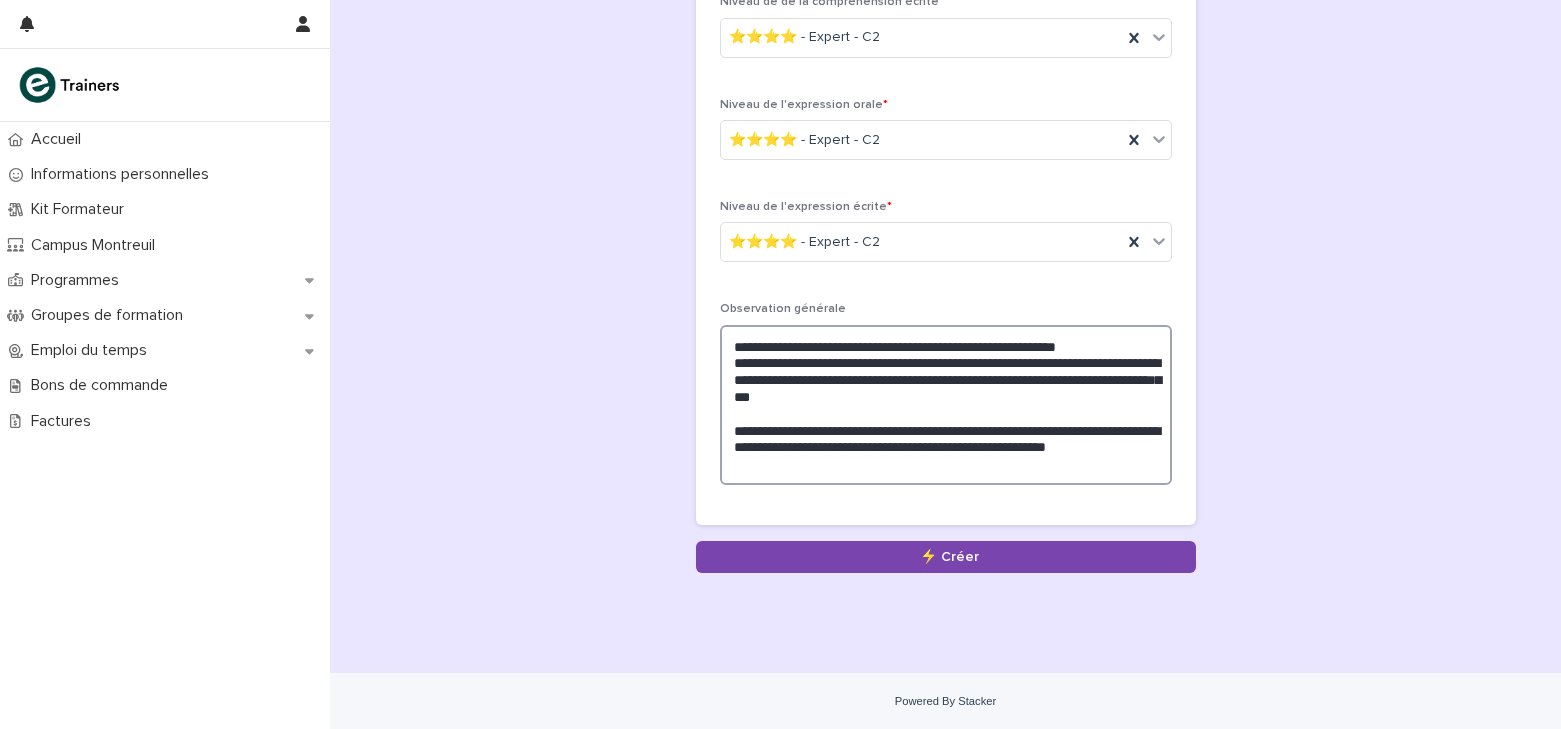 drag, startPoint x: 727, startPoint y: 387, endPoint x: 978, endPoint y: 391, distance: 251.03188 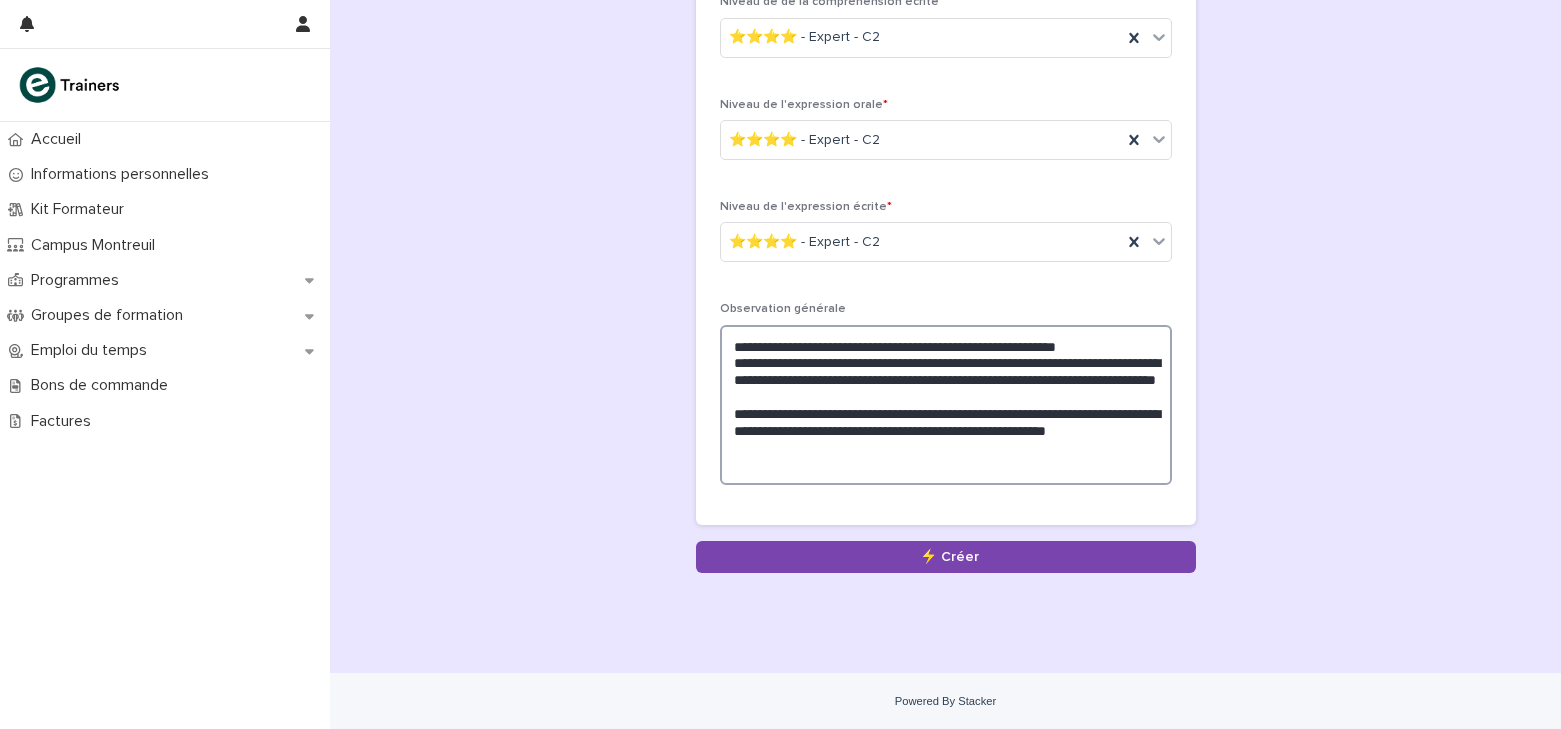 click on "**********" at bounding box center [946, 405] 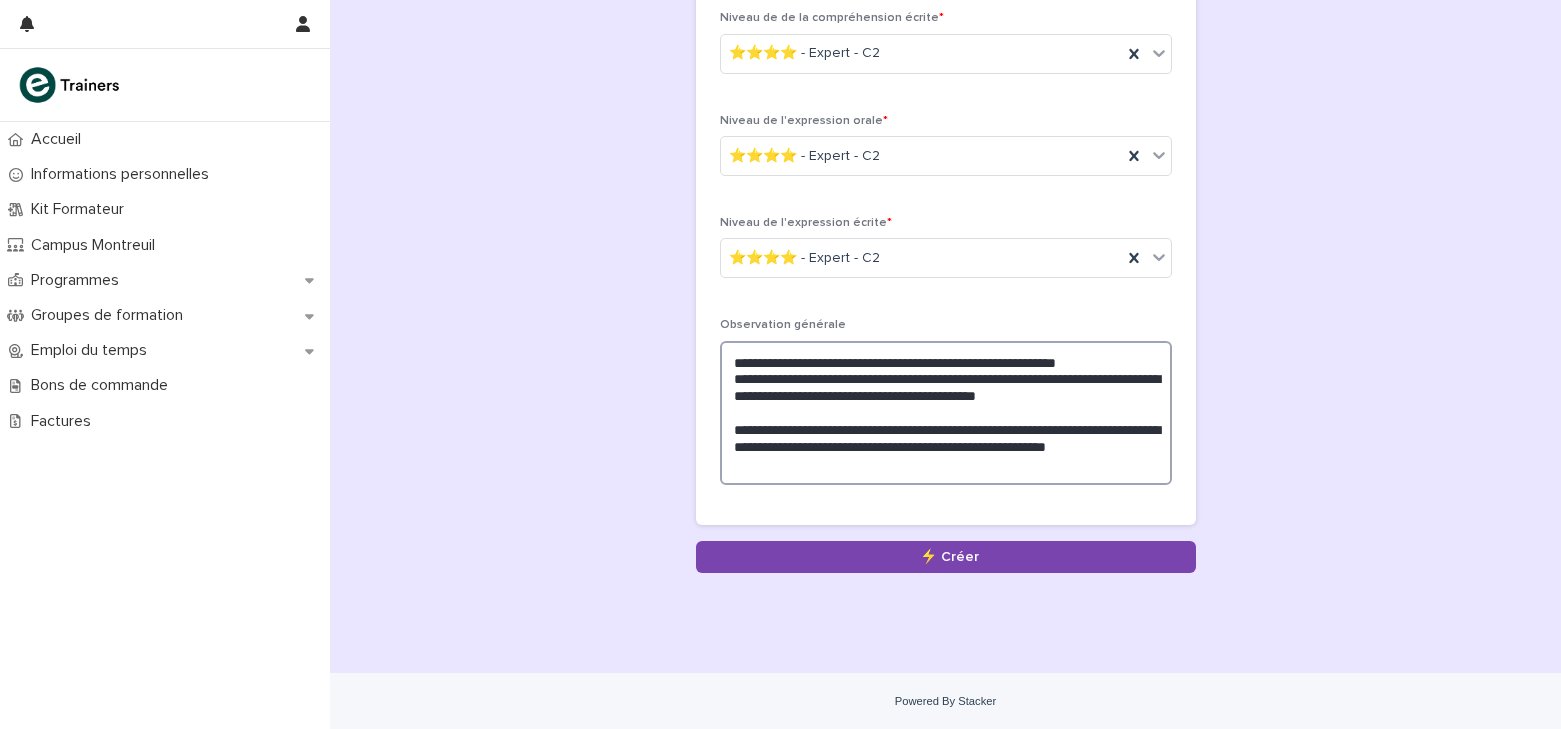 scroll, scrollTop: 643, scrollLeft: 0, axis: vertical 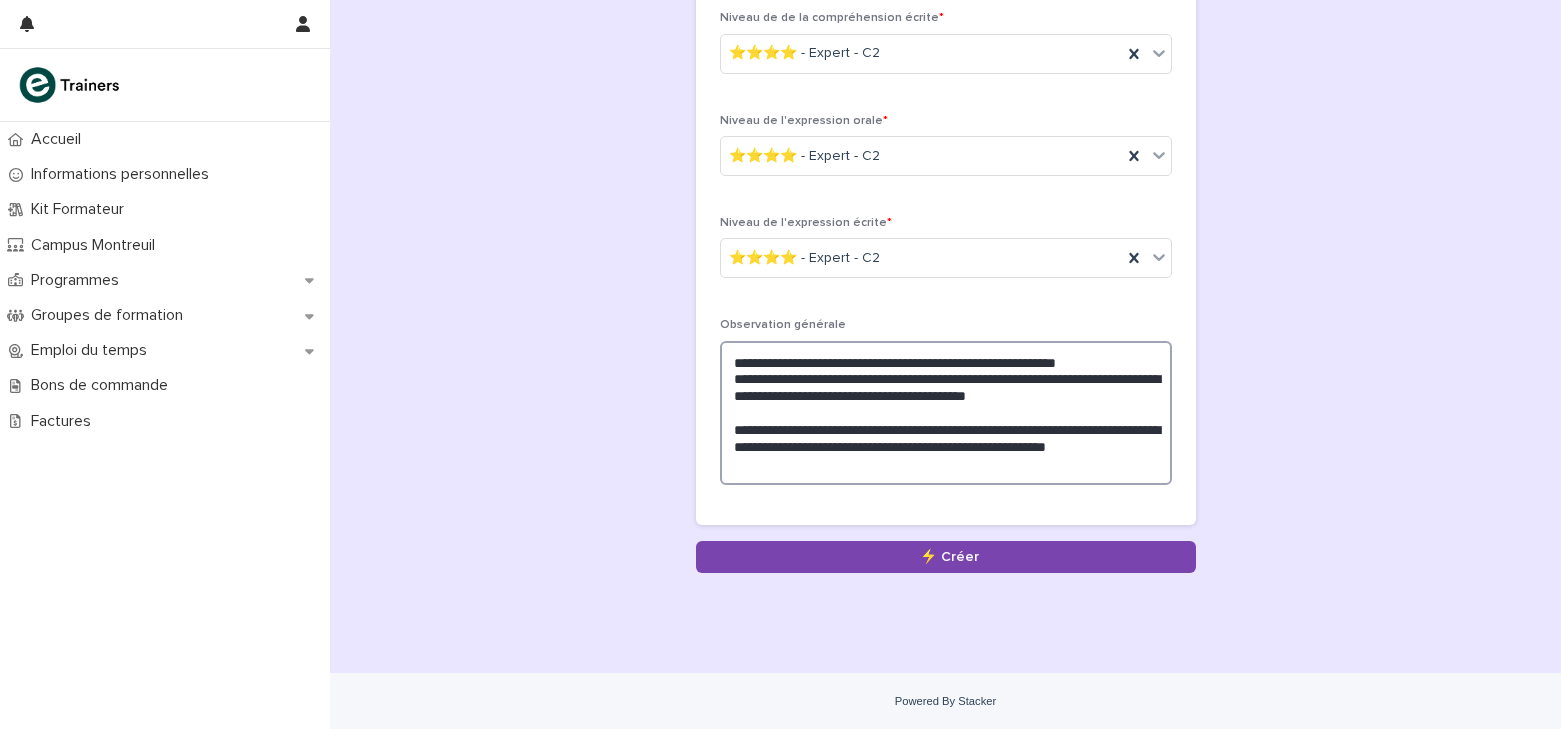 drag, startPoint x: 1040, startPoint y: 396, endPoint x: 1058, endPoint y: 396, distance: 18 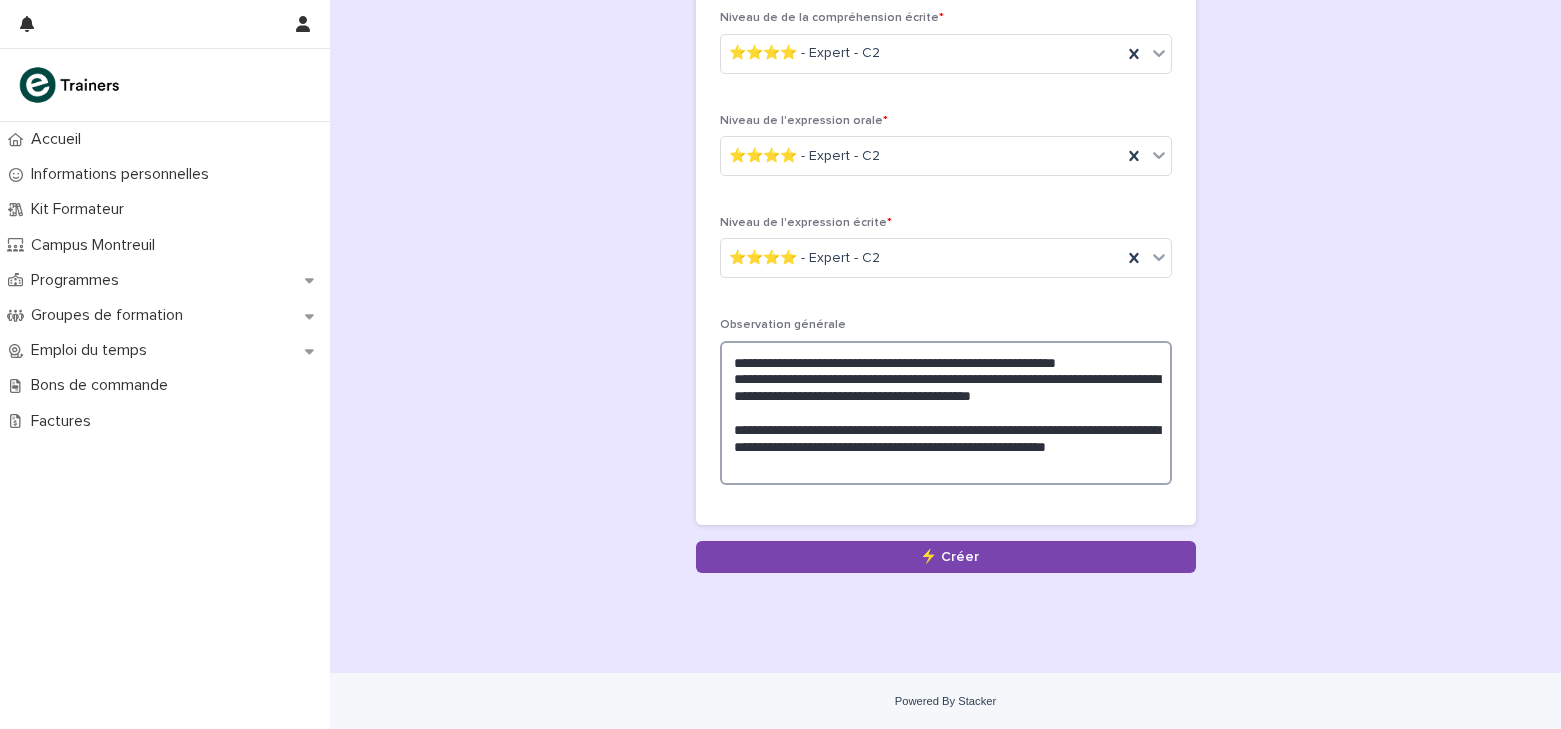 click on "**********" at bounding box center (946, 413) 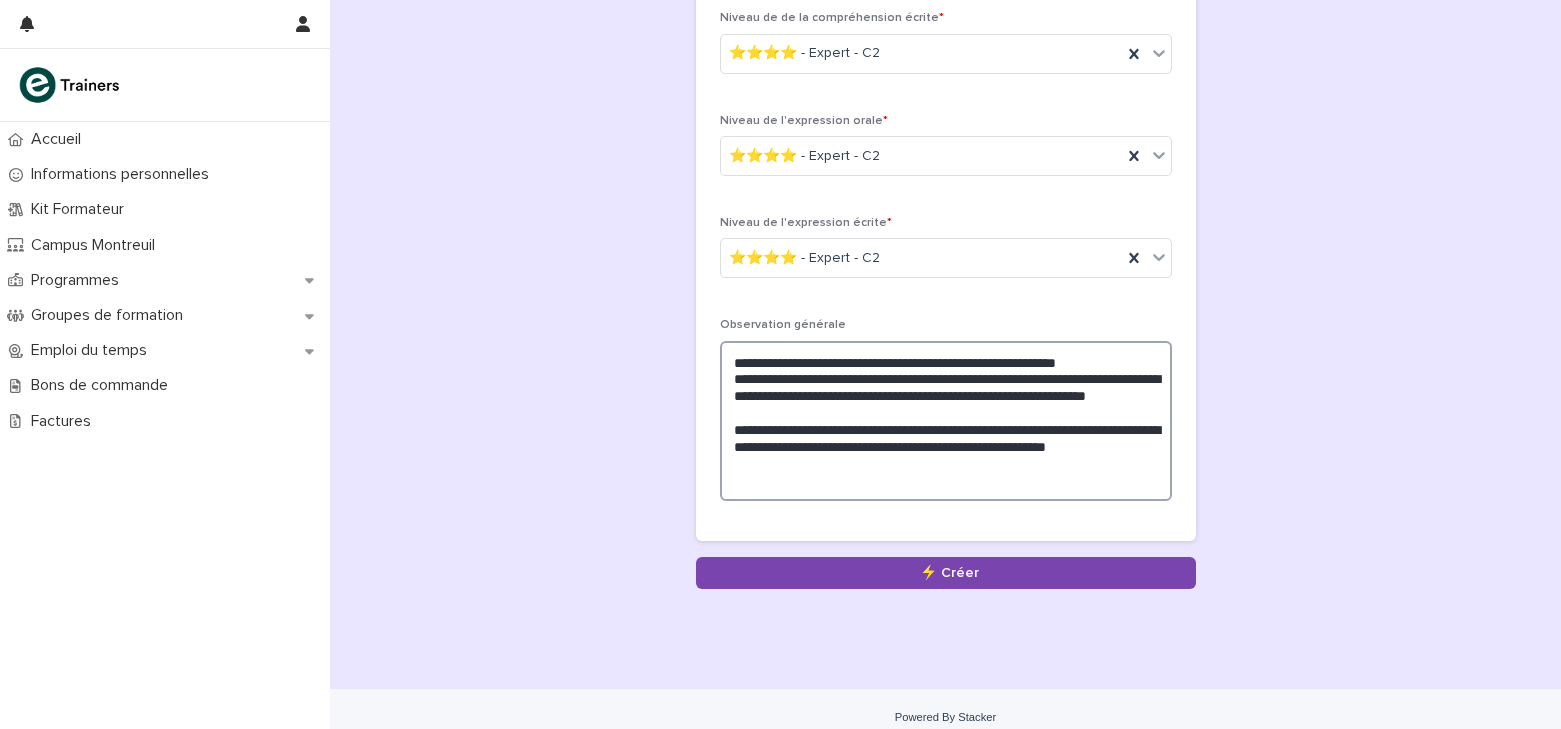 click on "**********" at bounding box center [946, 421] 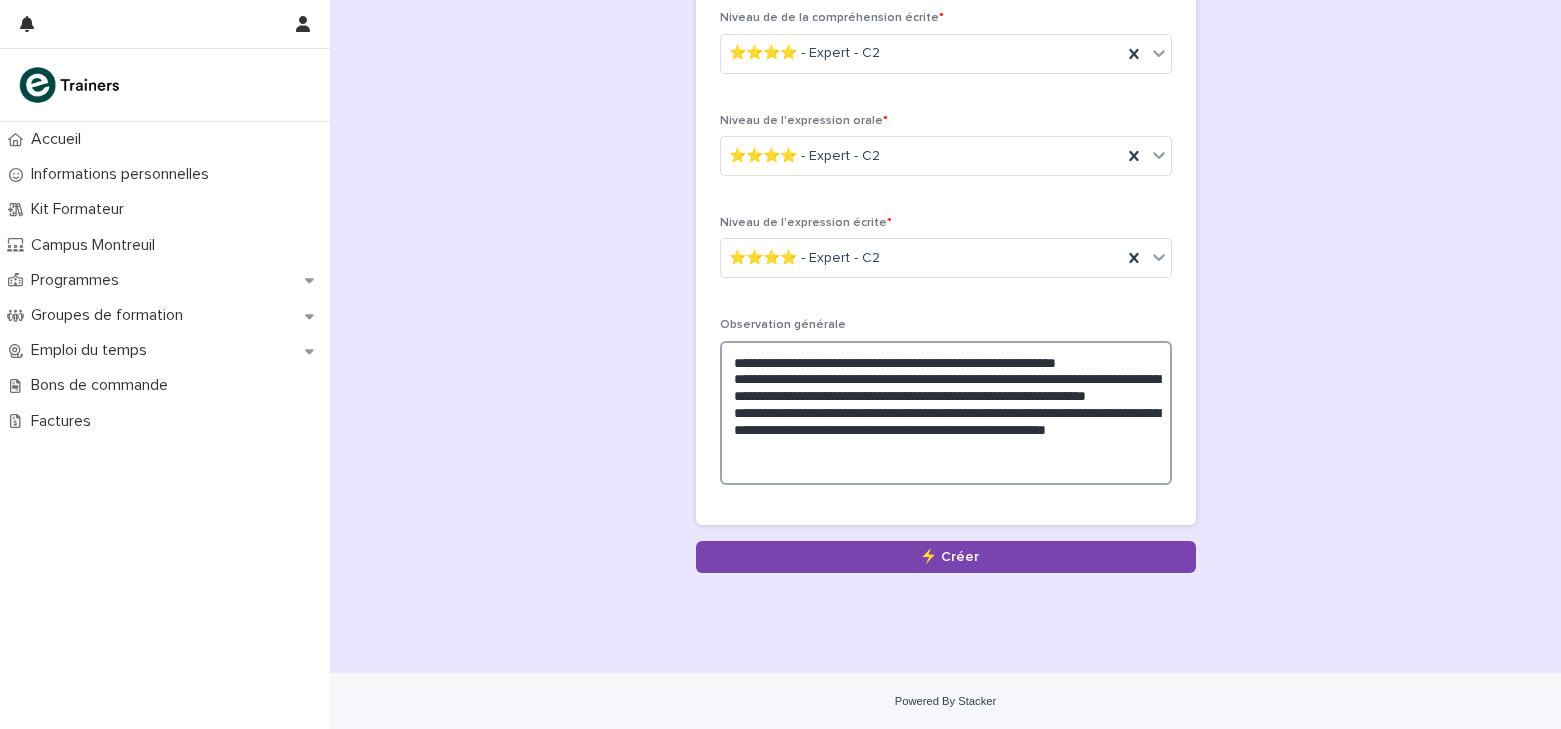 drag, startPoint x: 729, startPoint y: 431, endPoint x: 744, endPoint y: 434, distance: 15.297058 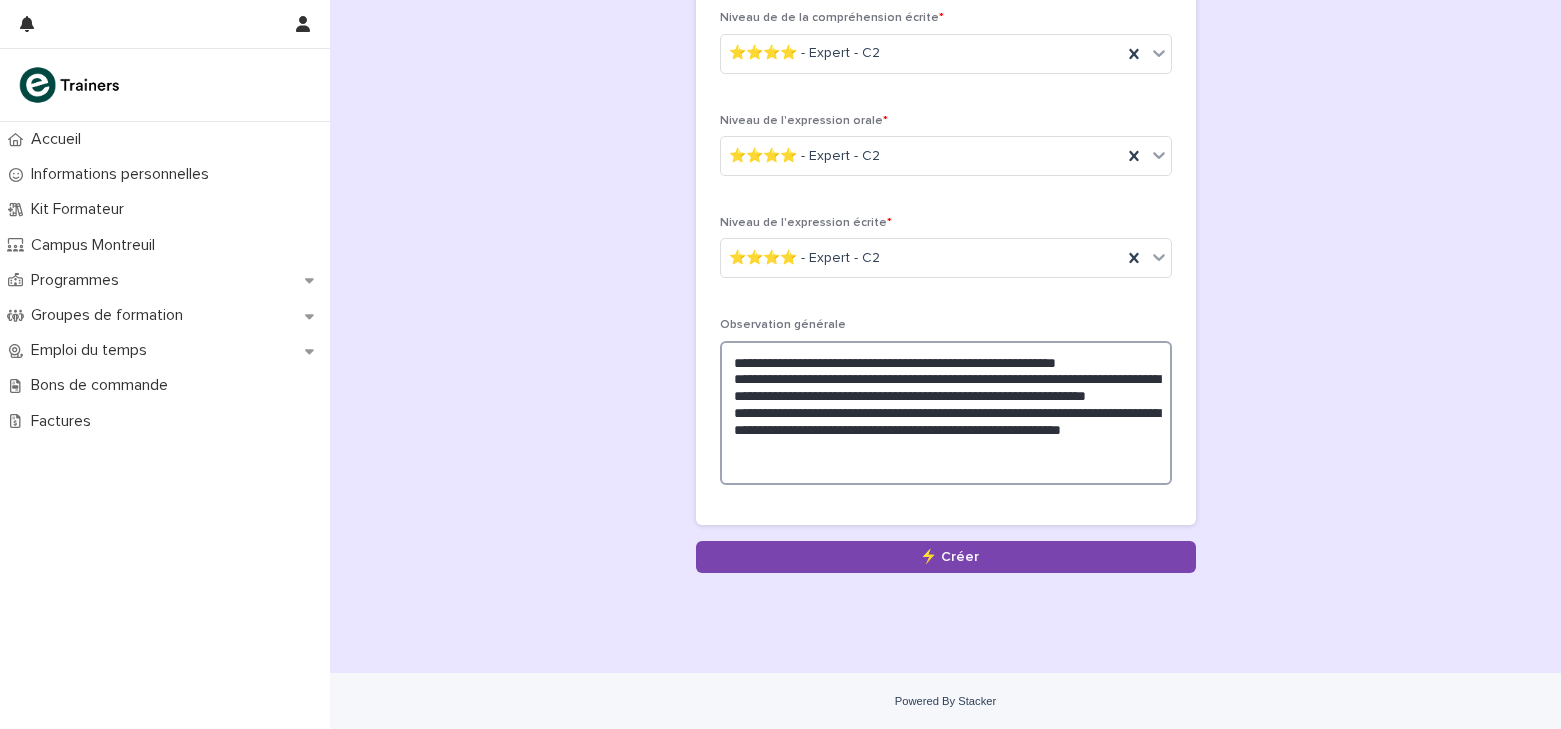 click on "**********" at bounding box center (946, 413) 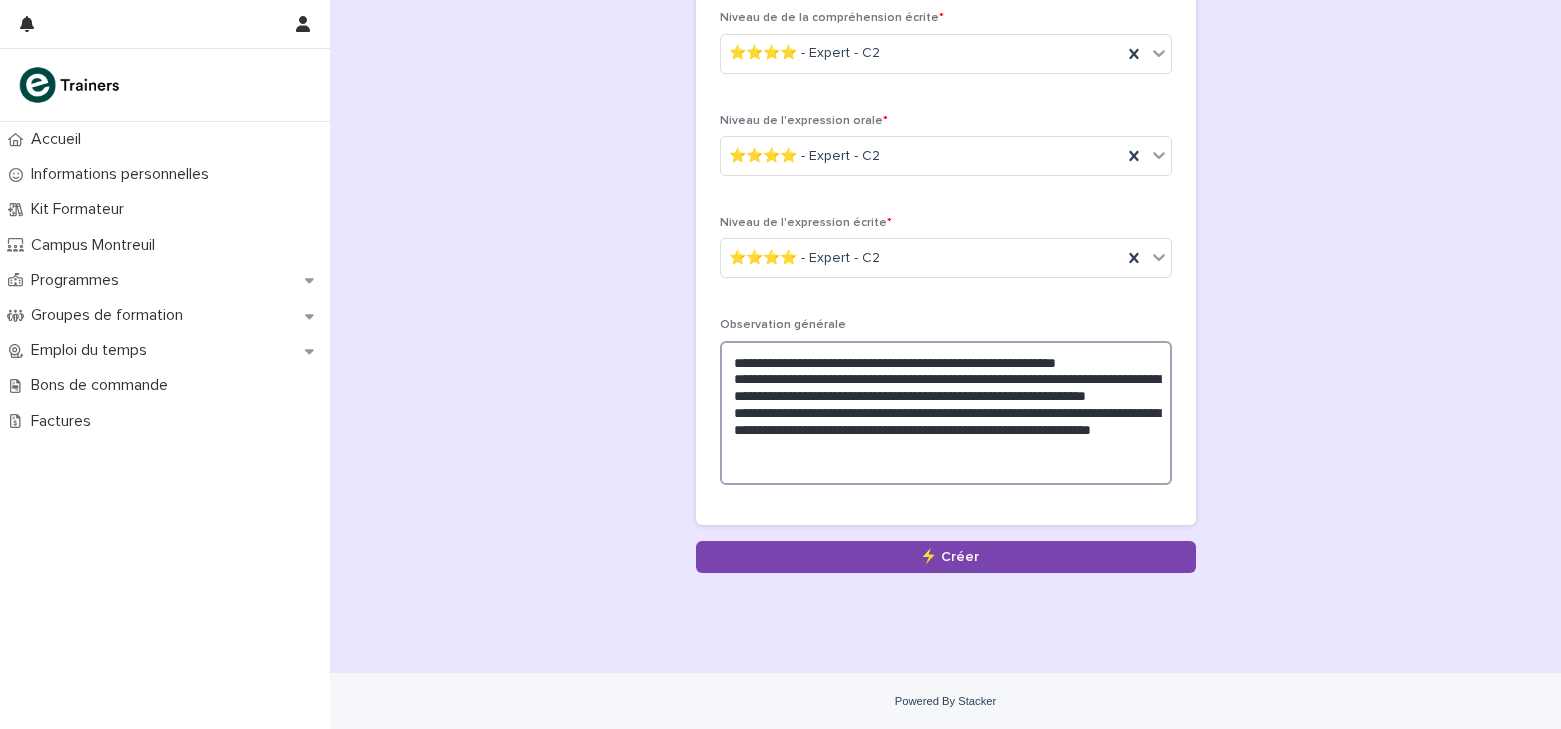drag, startPoint x: 969, startPoint y: 429, endPoint x: 1135, endPoint y: 429, distance: 166 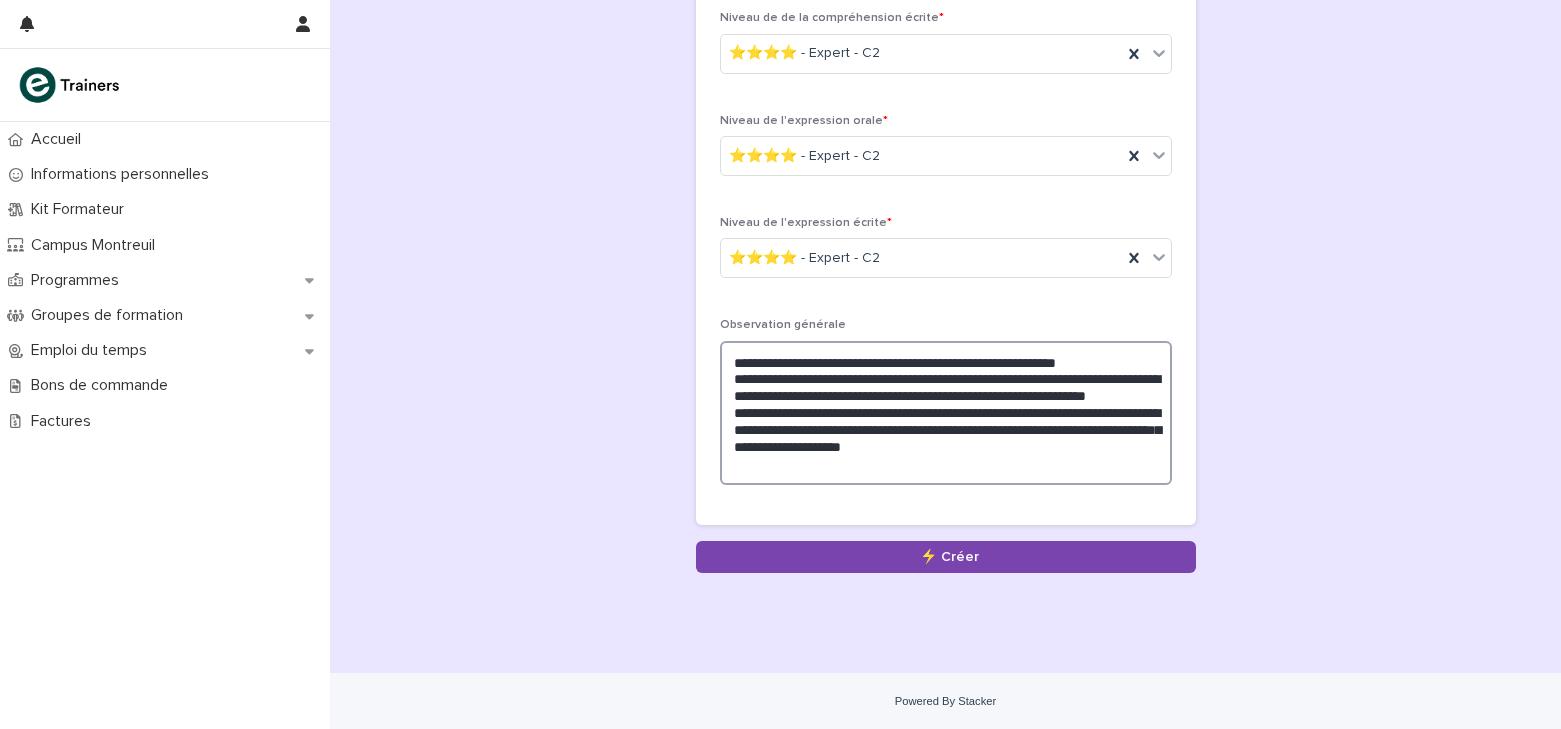 click on "**********" at bounding box center (946, 413) 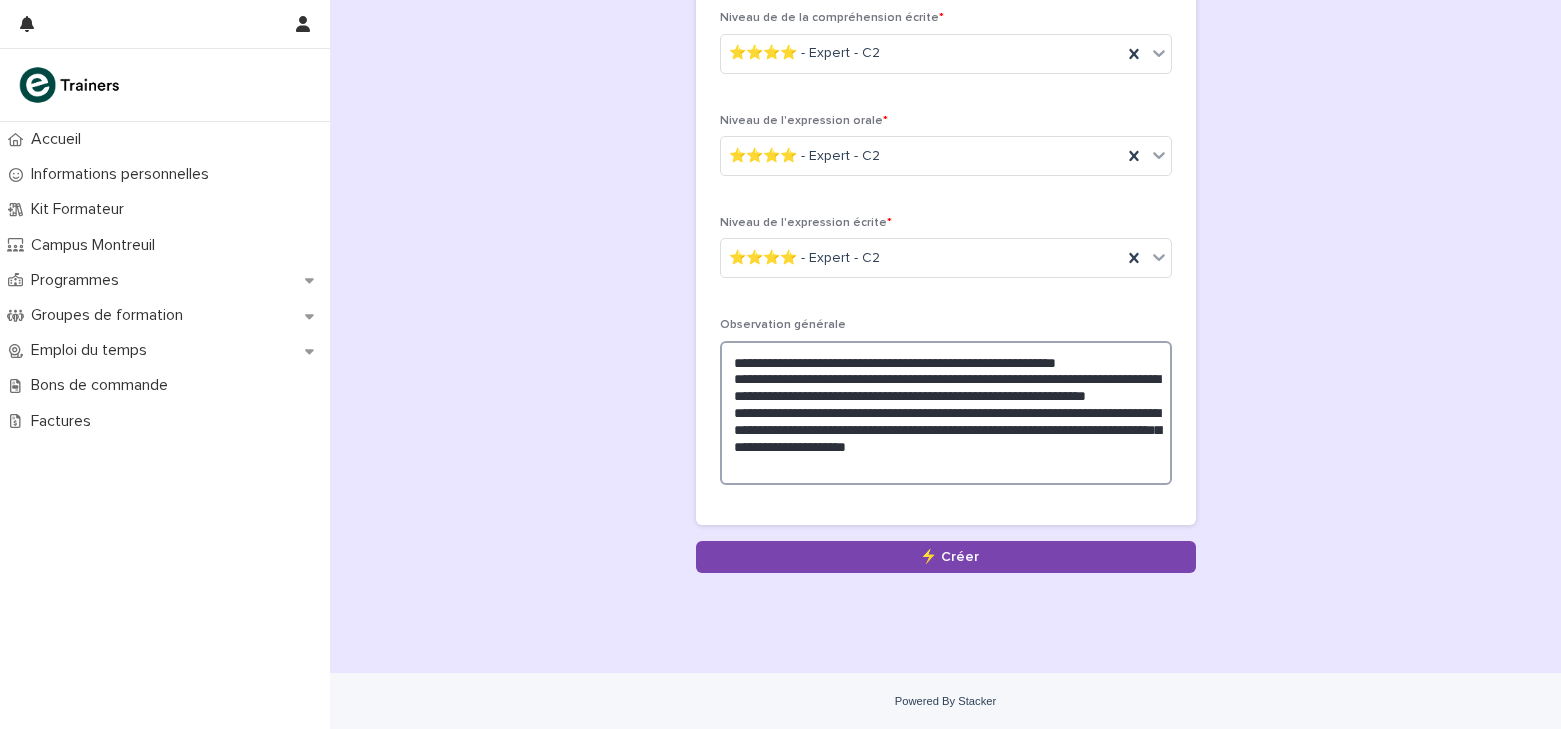 click on "**********" at bounding box center [946, 413] 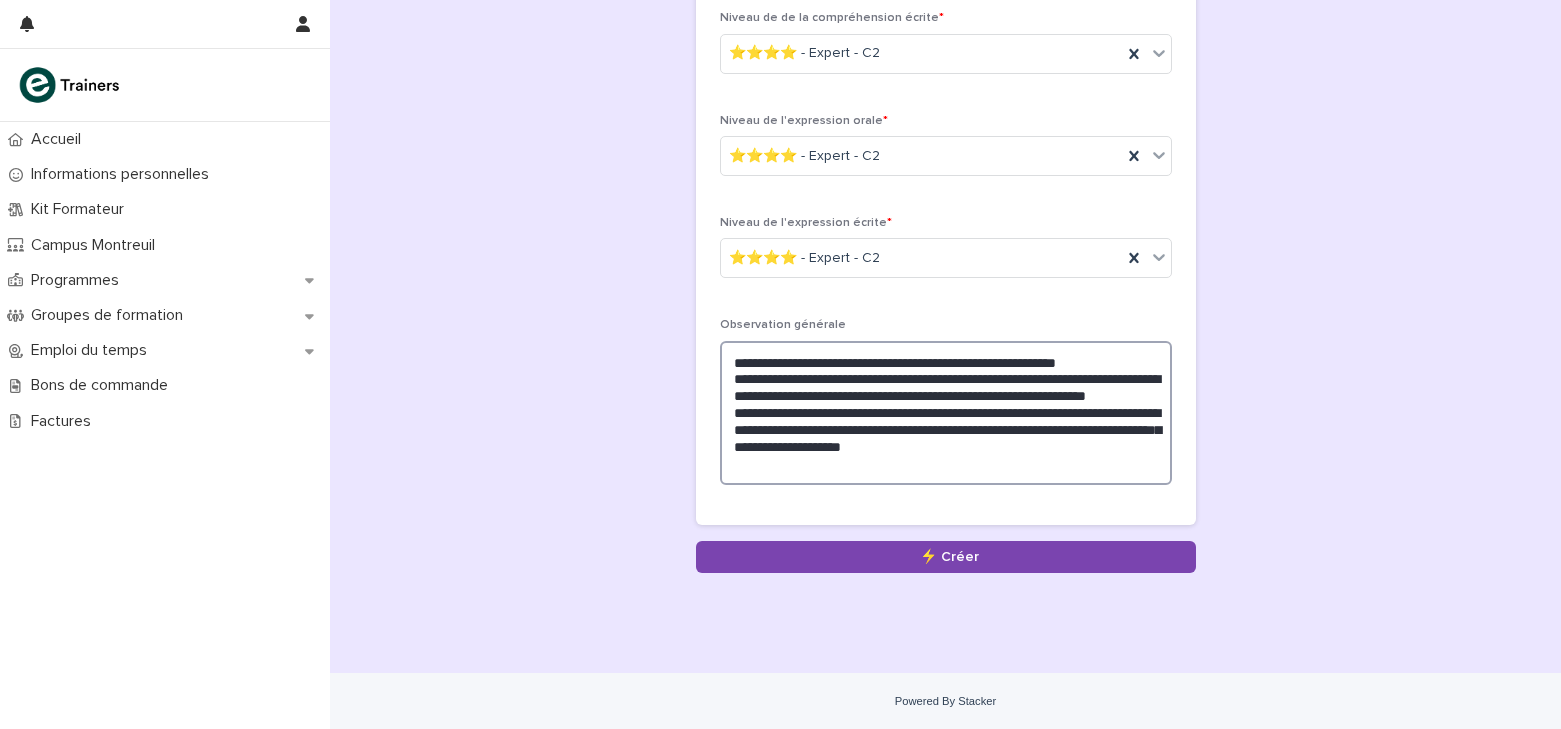 type on "**********" 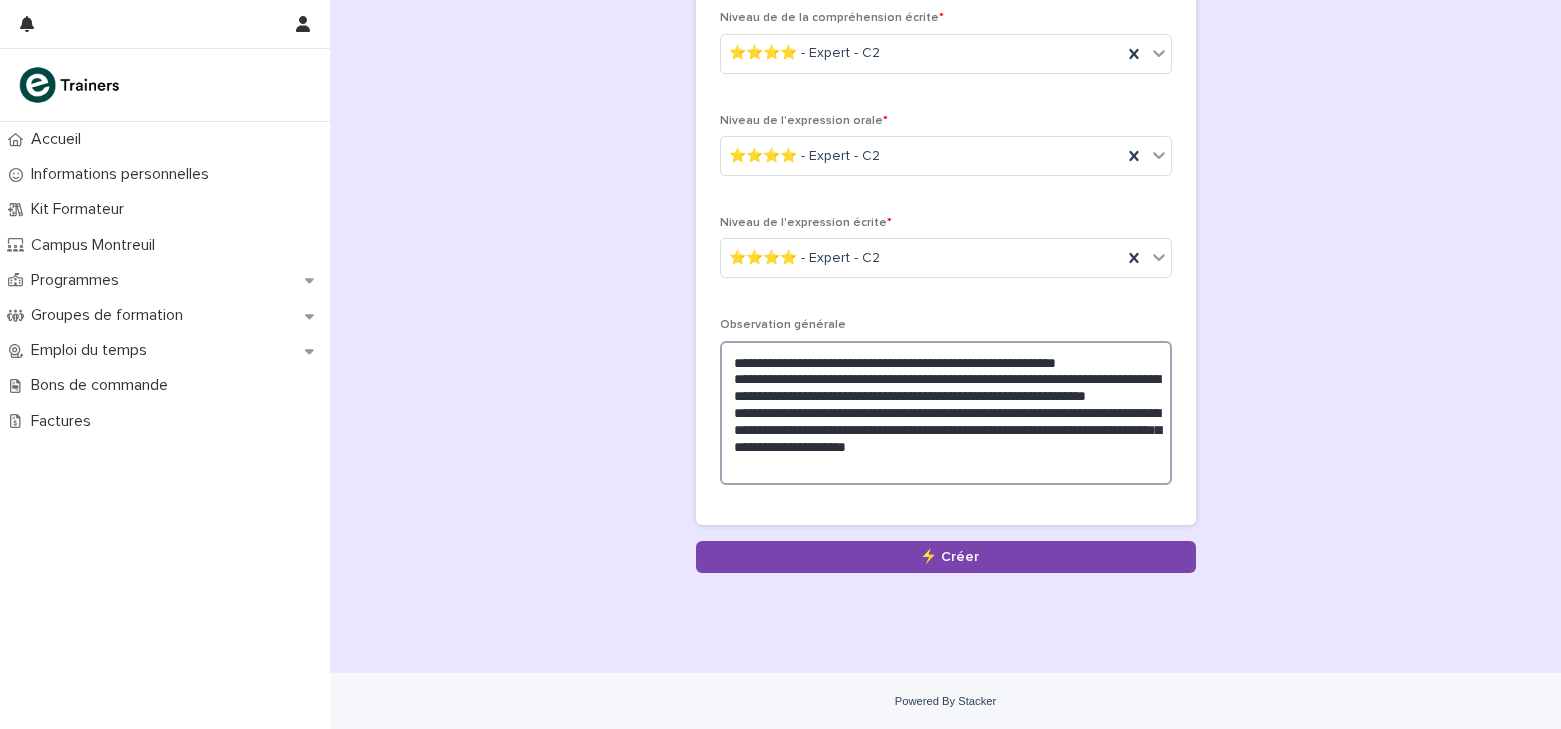 click on "**********" at bounding box center [946, 413] 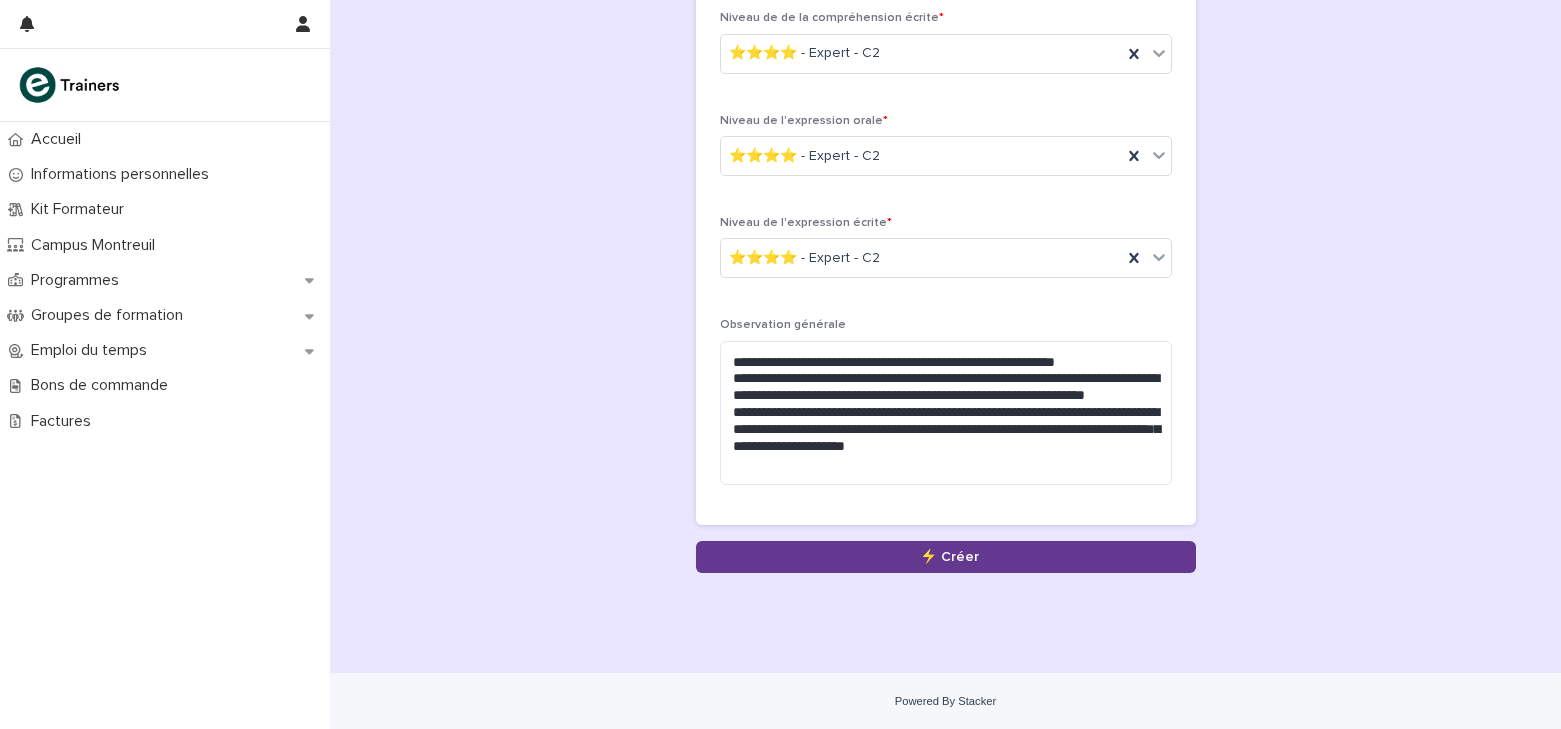 click on "Save" at bounding box center (946, 557) 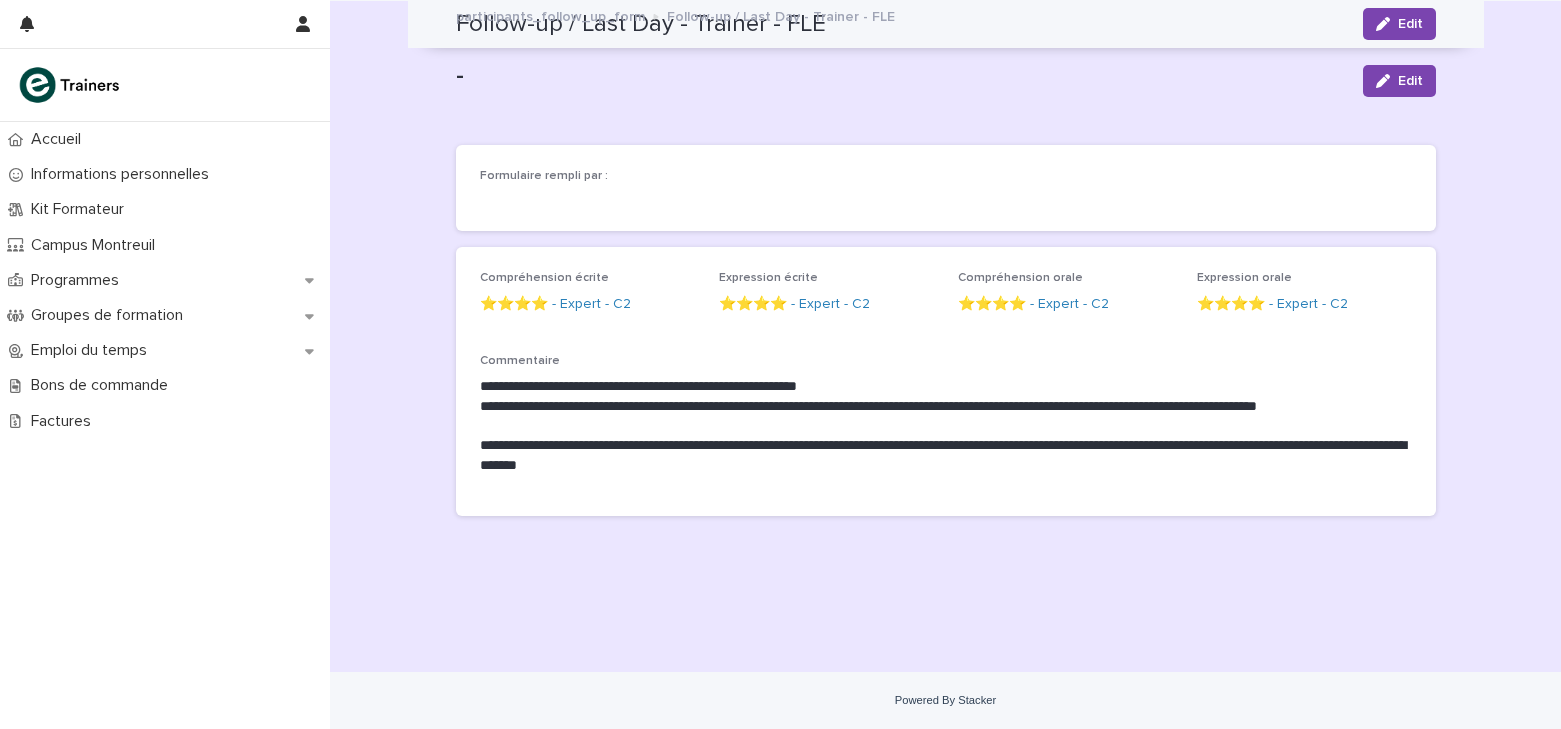 scroll, scrollTop: 0, scrollLeft: 0, axis: both 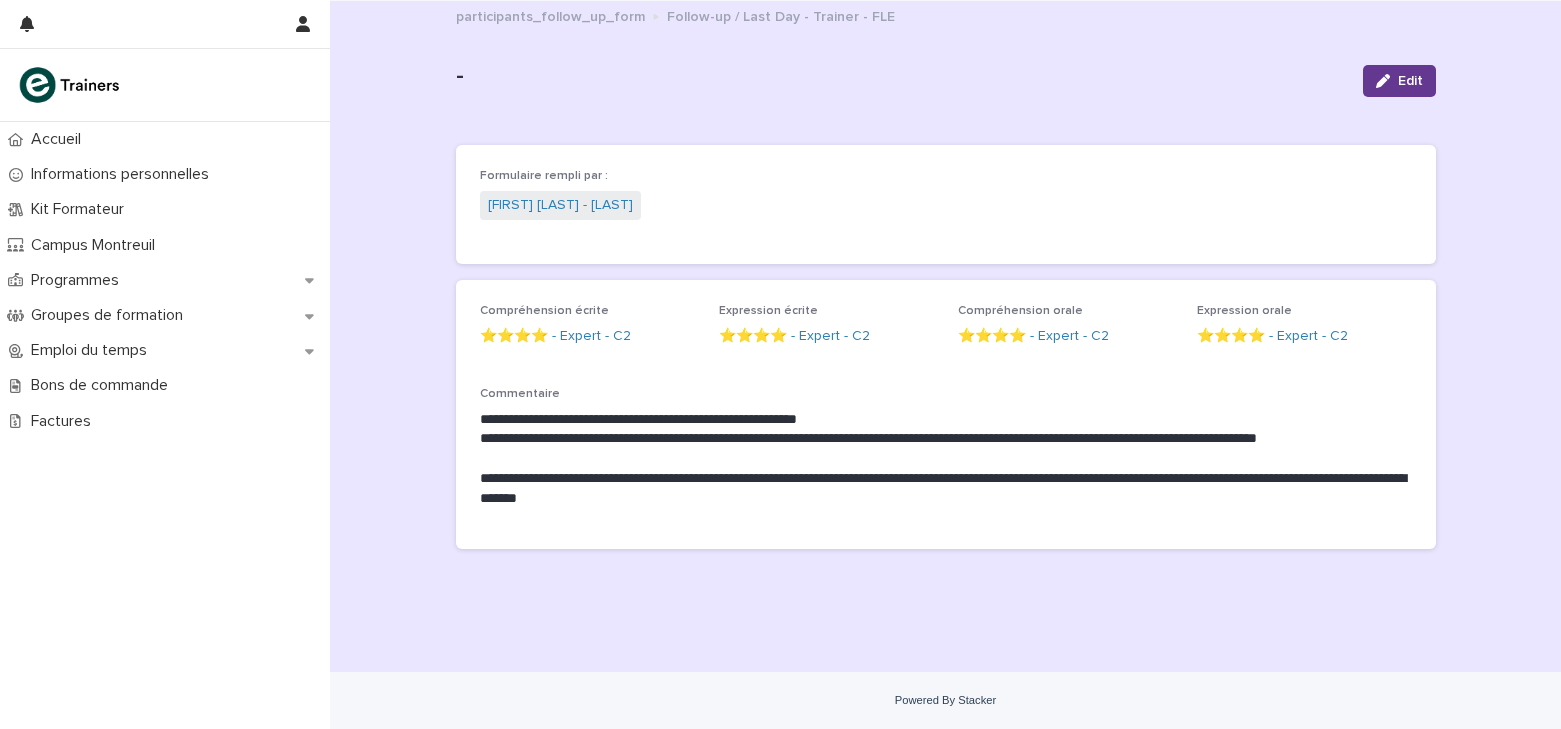 click on "Edit" at bounding box center (1399, 81) 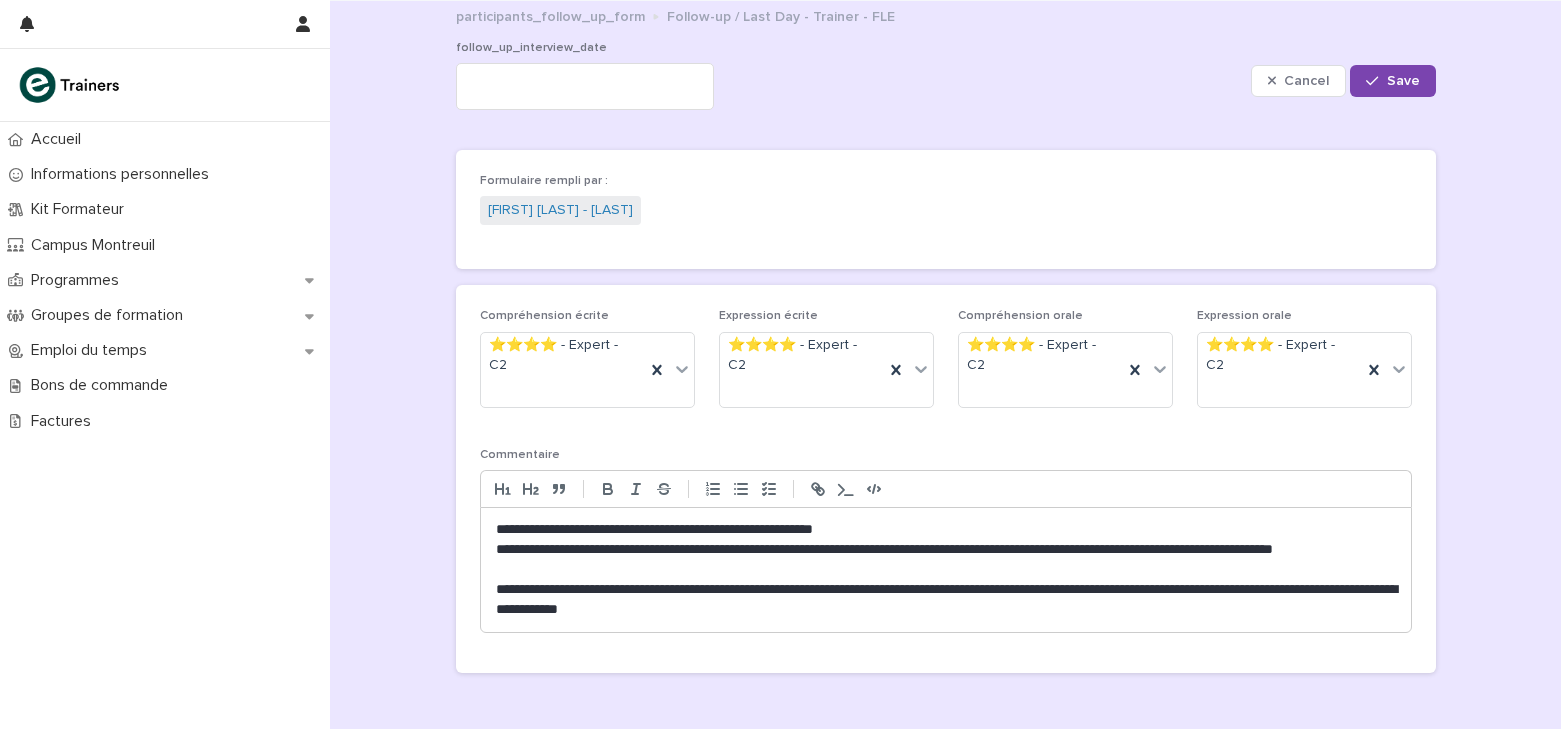 click on "**********" at bounding box center [946, 600] 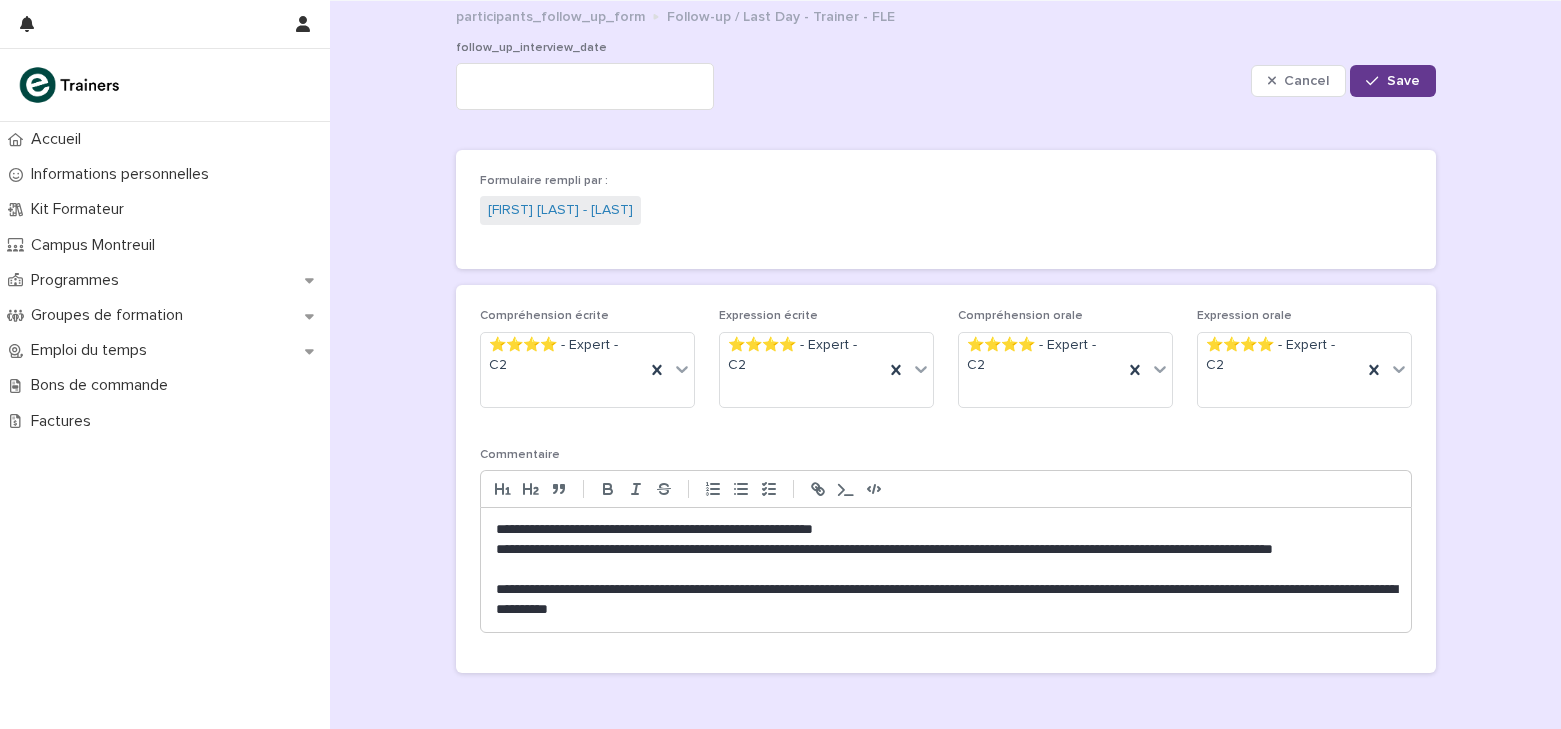 click on "Save" at bounding box center [1392, 81] 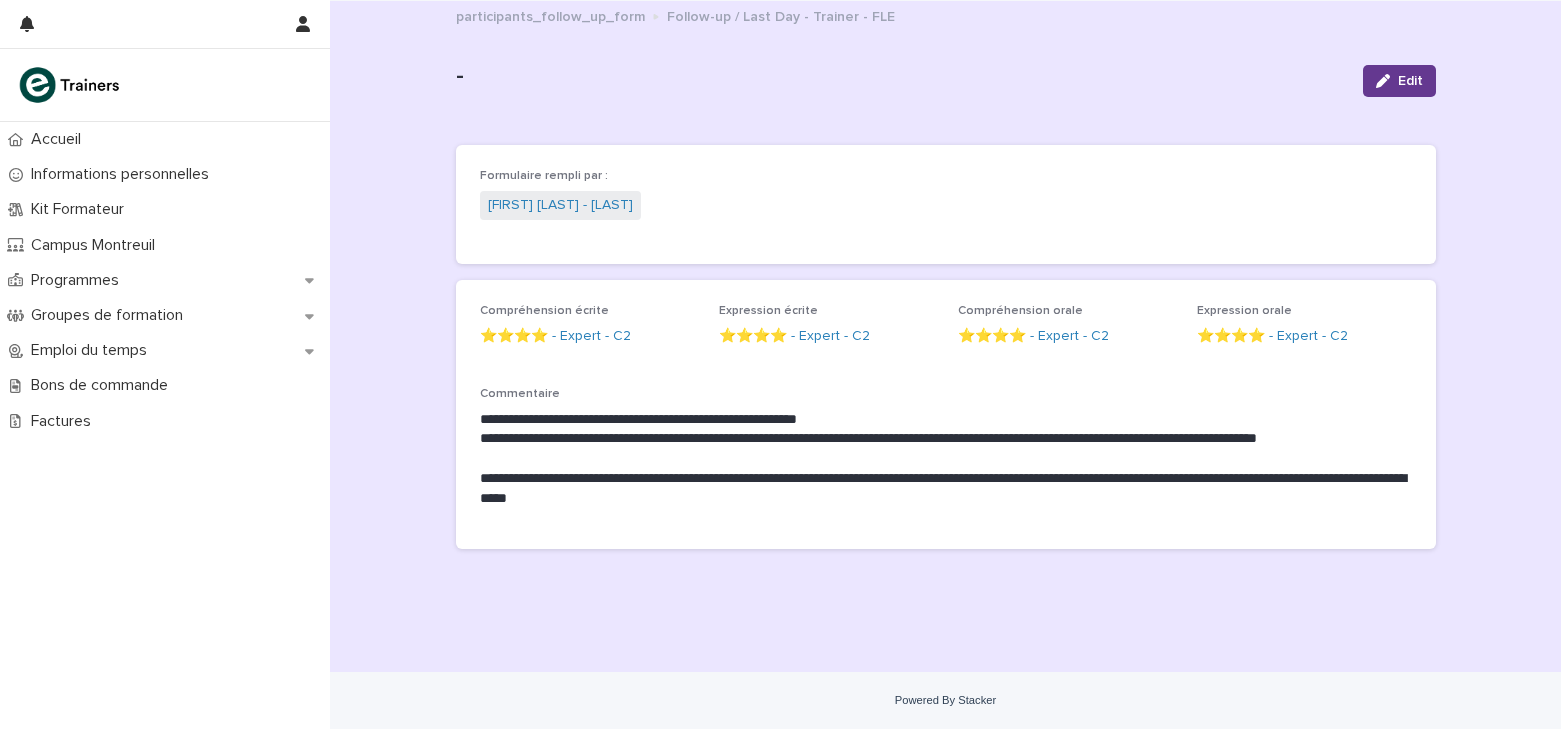 click on "Edit" at bounding box center (1399, 81) 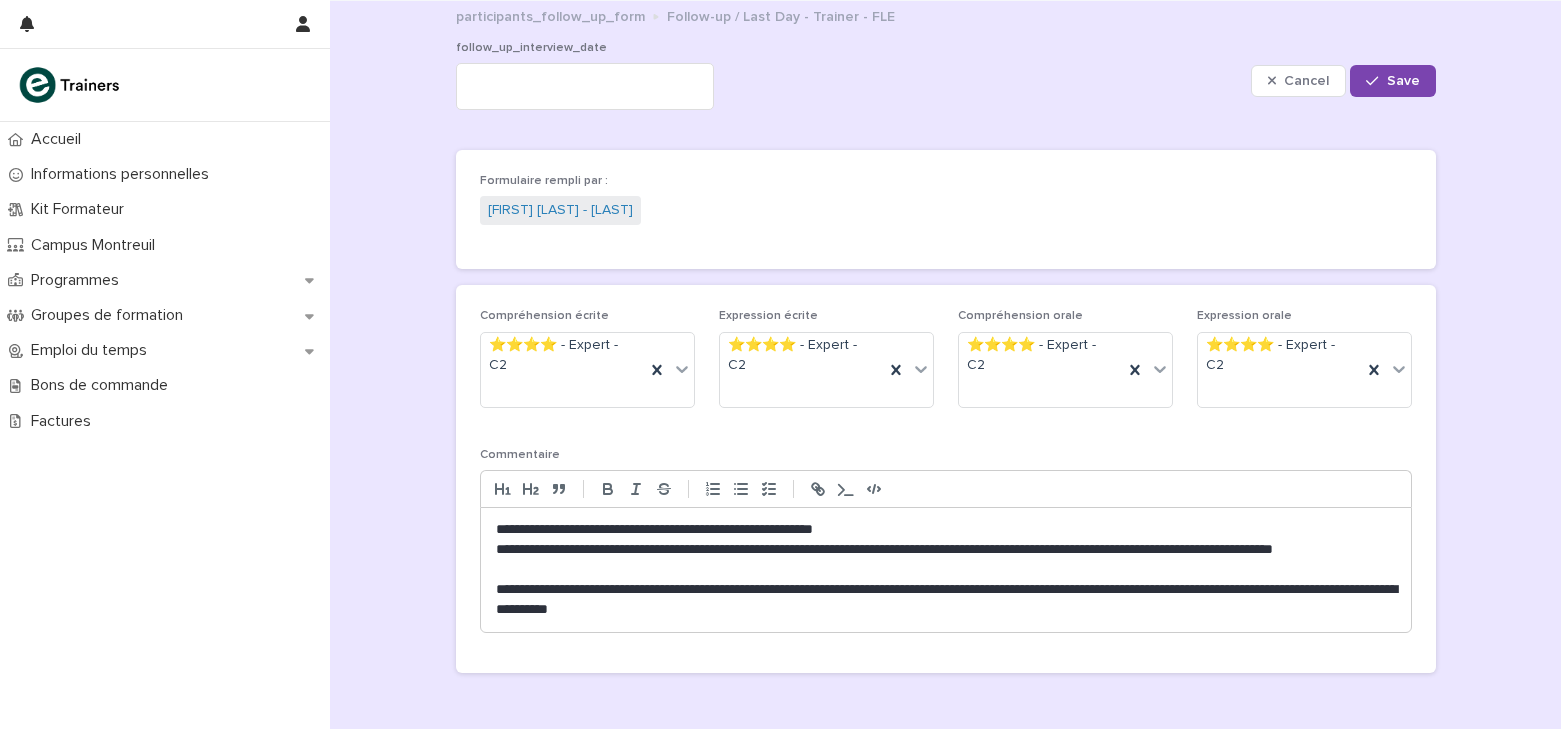 click on "**********" at bounding box center [946, 600] 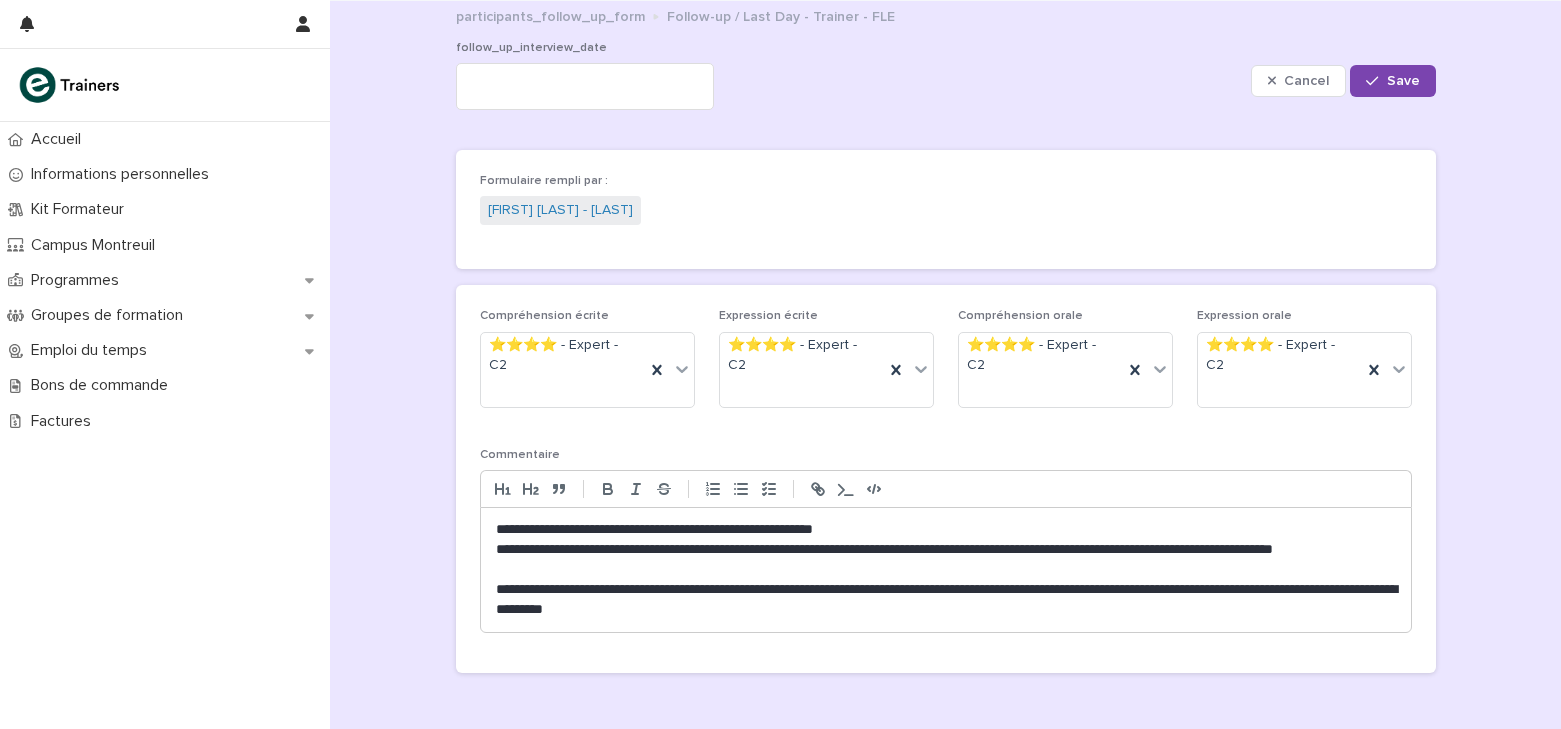 type 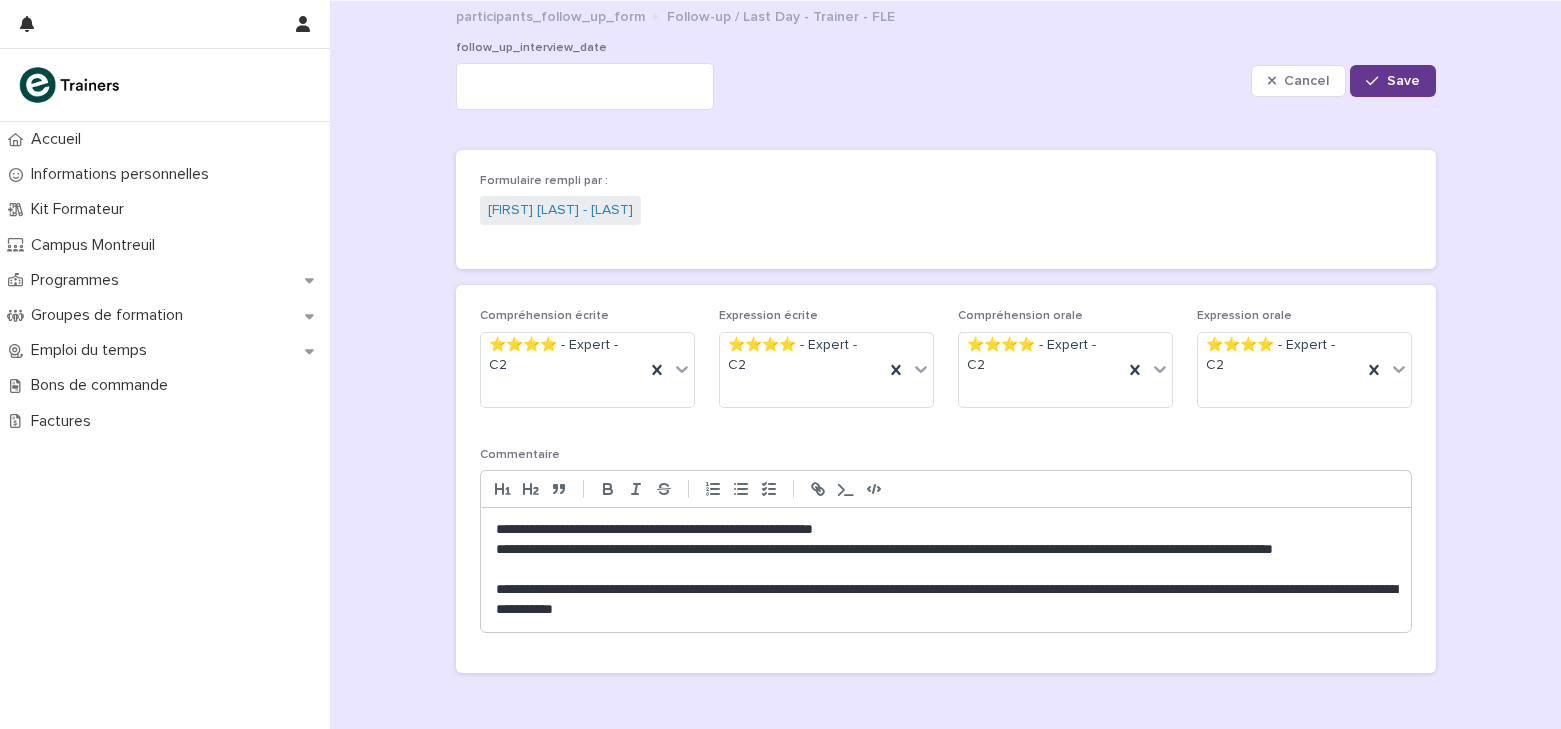 click 